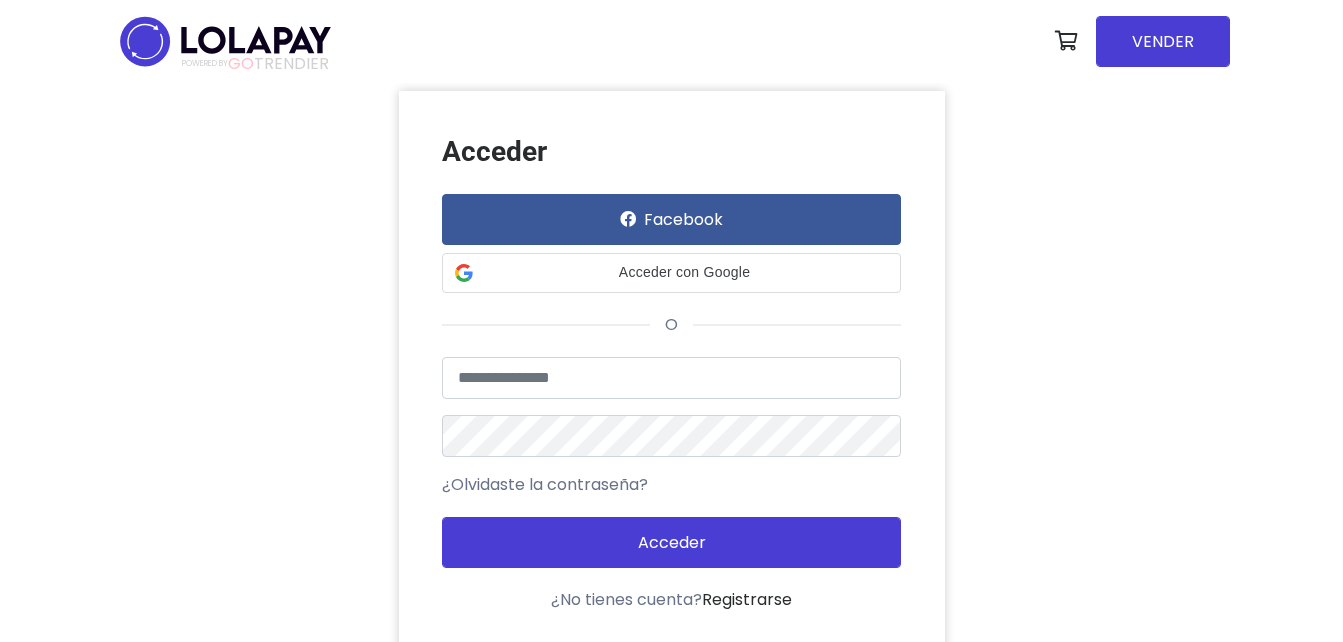 scroll, scrollTop: 0, scrollLeft: 0, axis: both 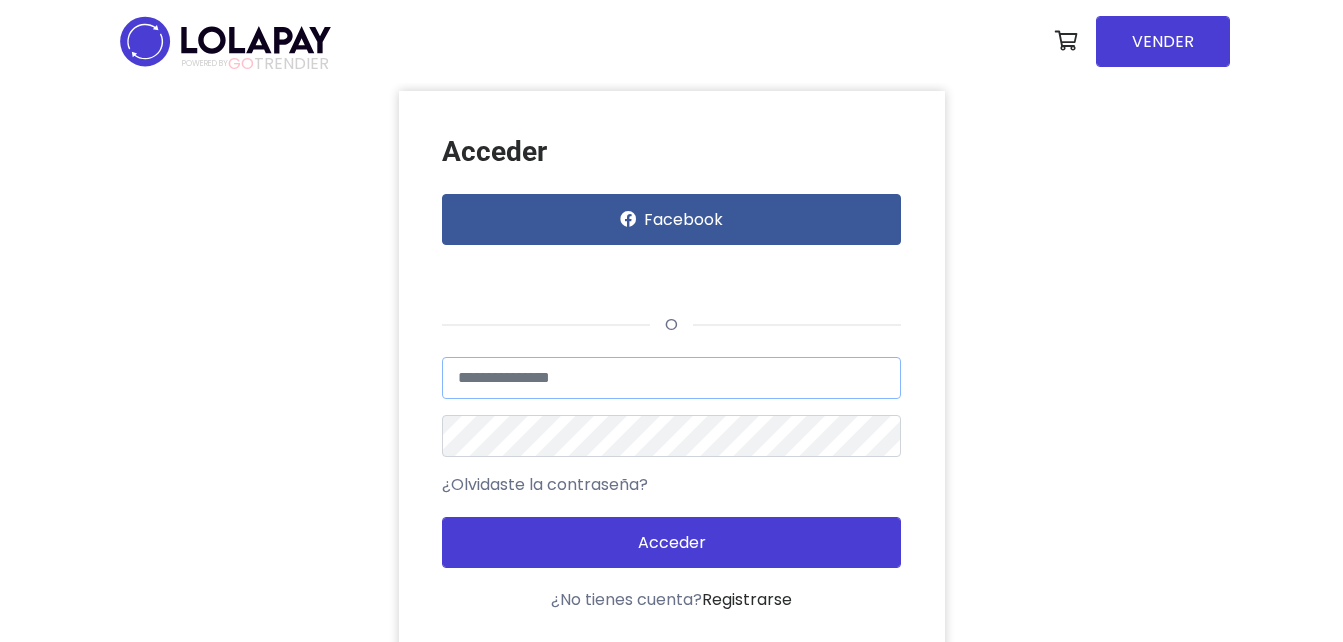 click at bounding box center [671, 378] 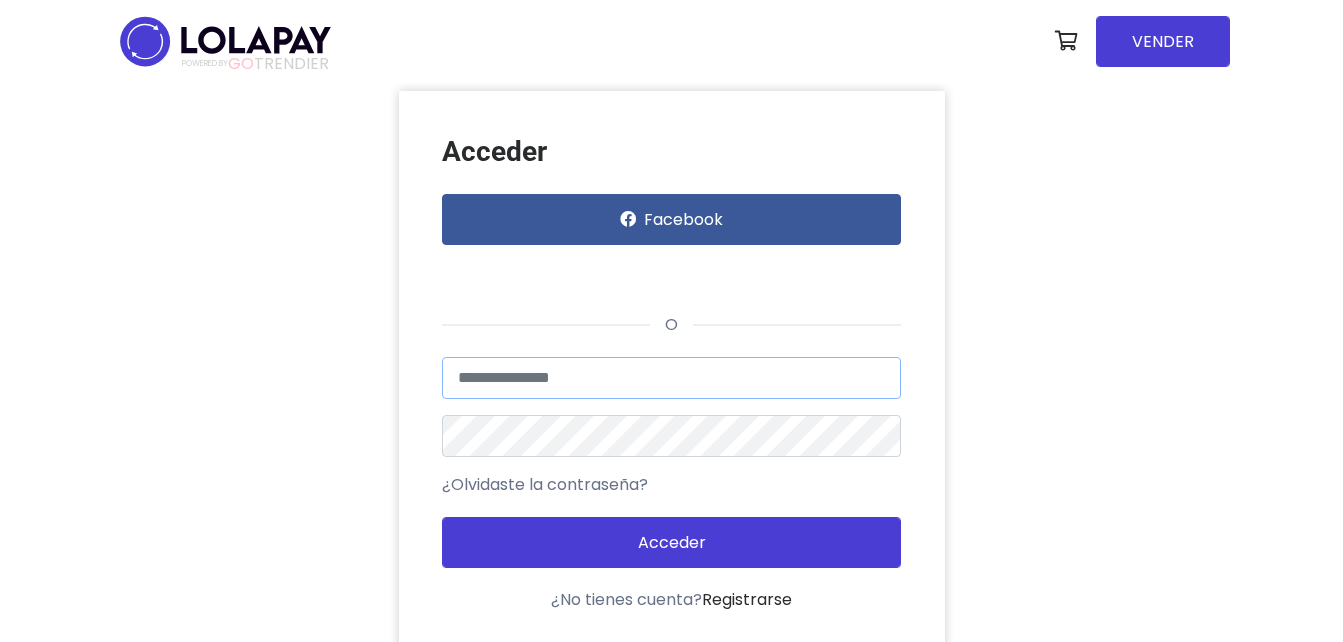 drag, startPoint x: 588, startPoint y: 393, endPoint x: 578, endPoint y: 381, distance: 15.6205 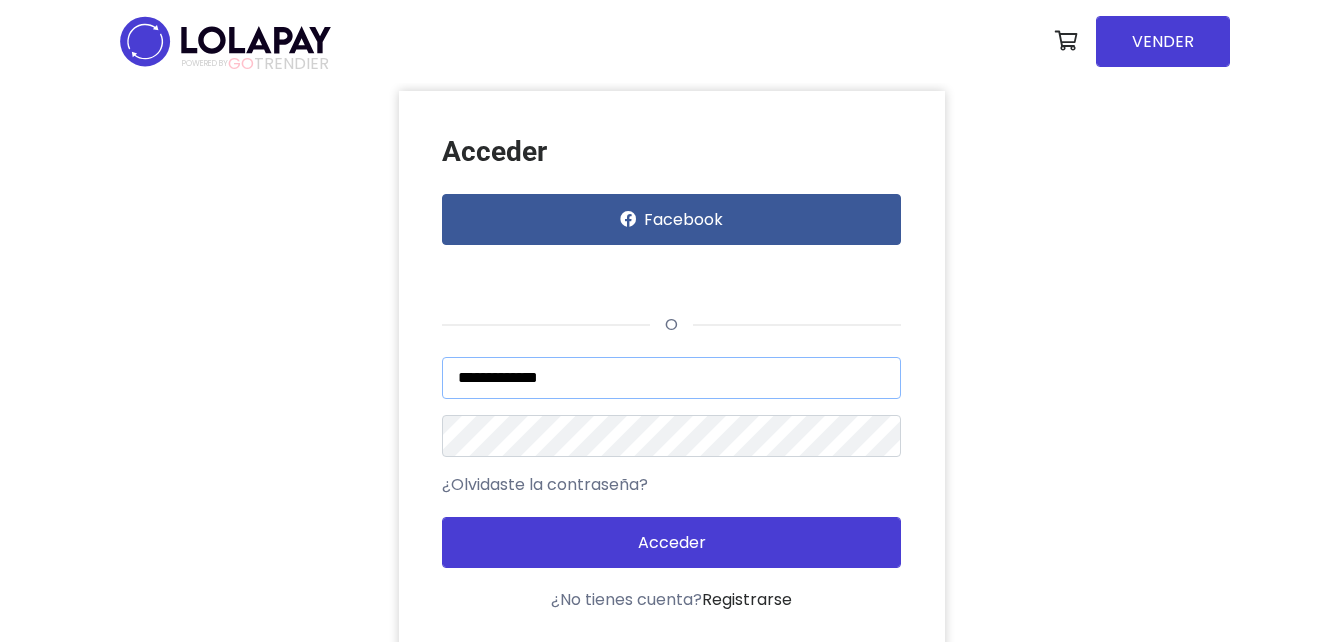 type on "**********" 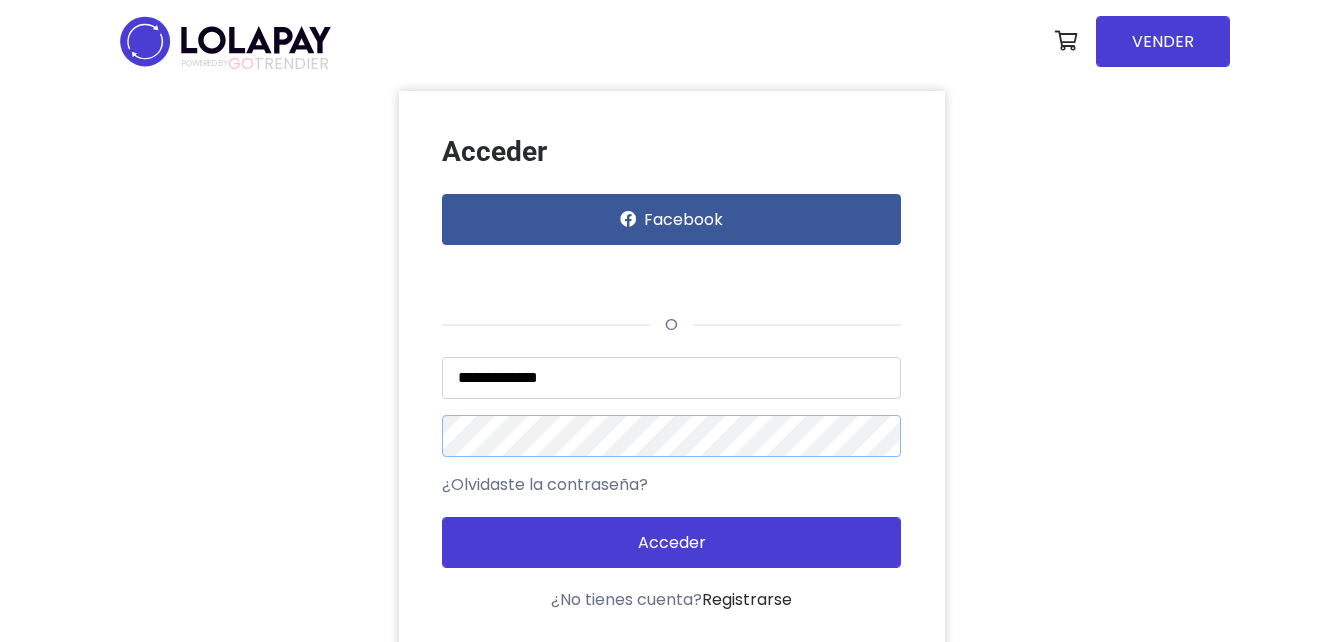 click on "Acceder" at bounding box center [671, 542] 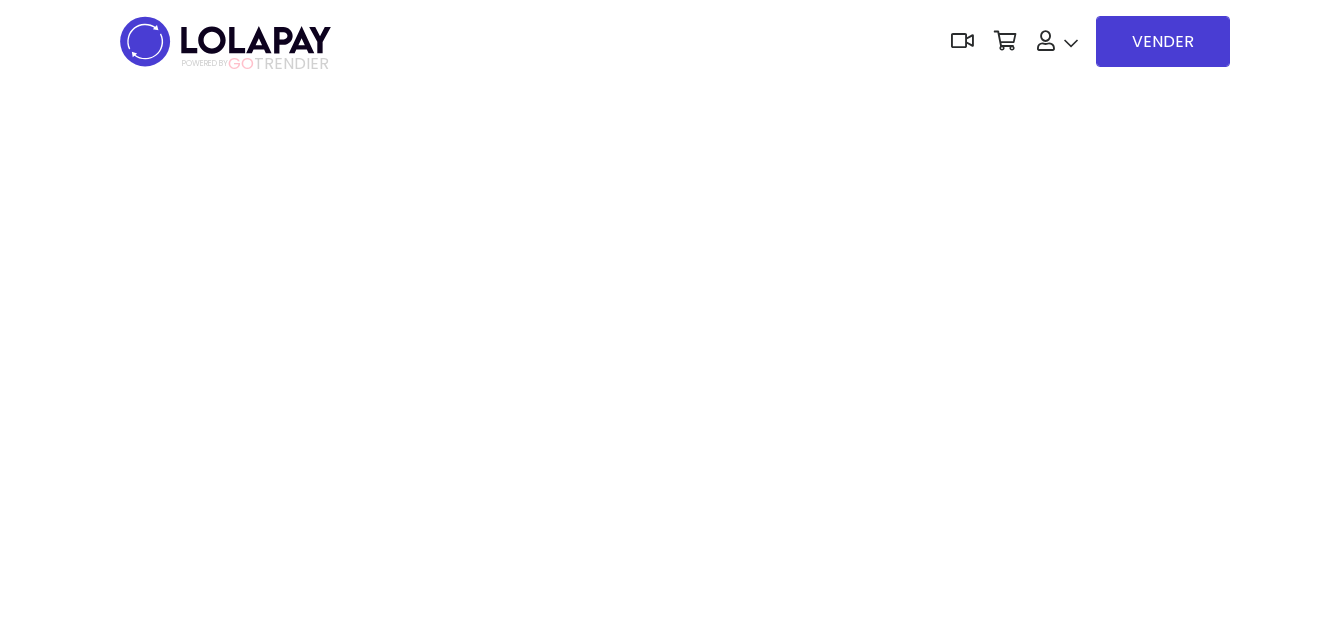 scroll, scrollTop: 0, scrollLeft: 0, axis: both 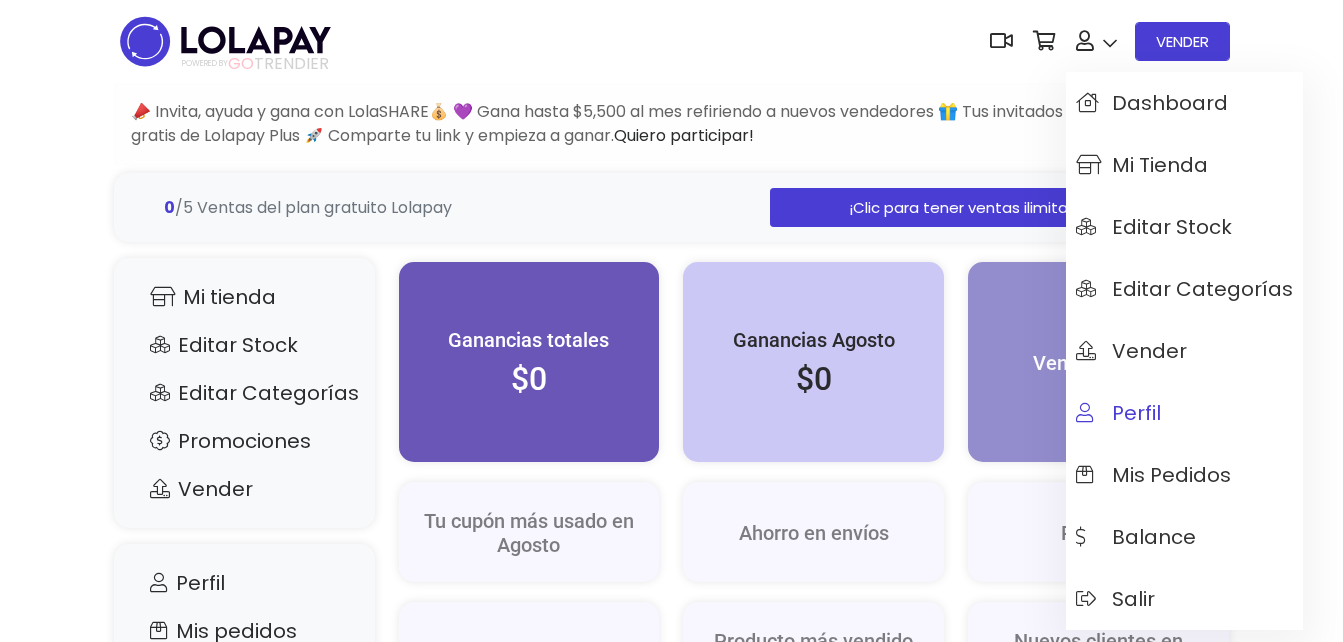 click on "Perfil" at bounding box center (1118, 413) 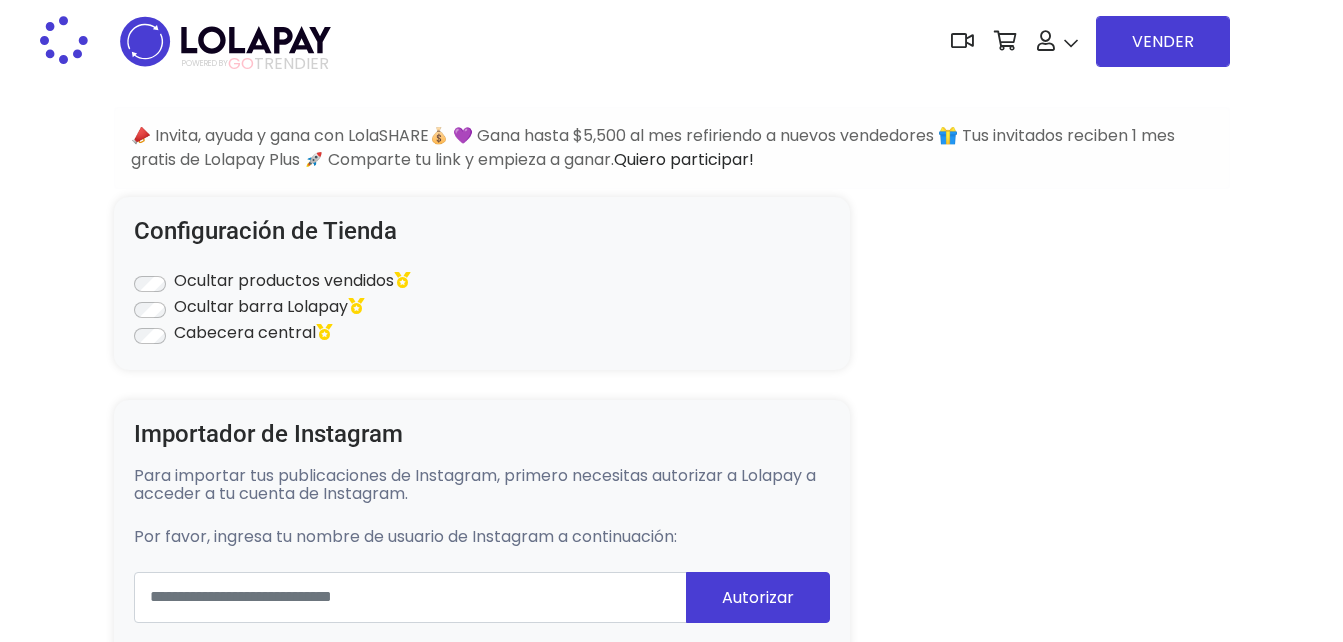 scroll, scrollTop: 0, scrollLeft: 0, axis: both 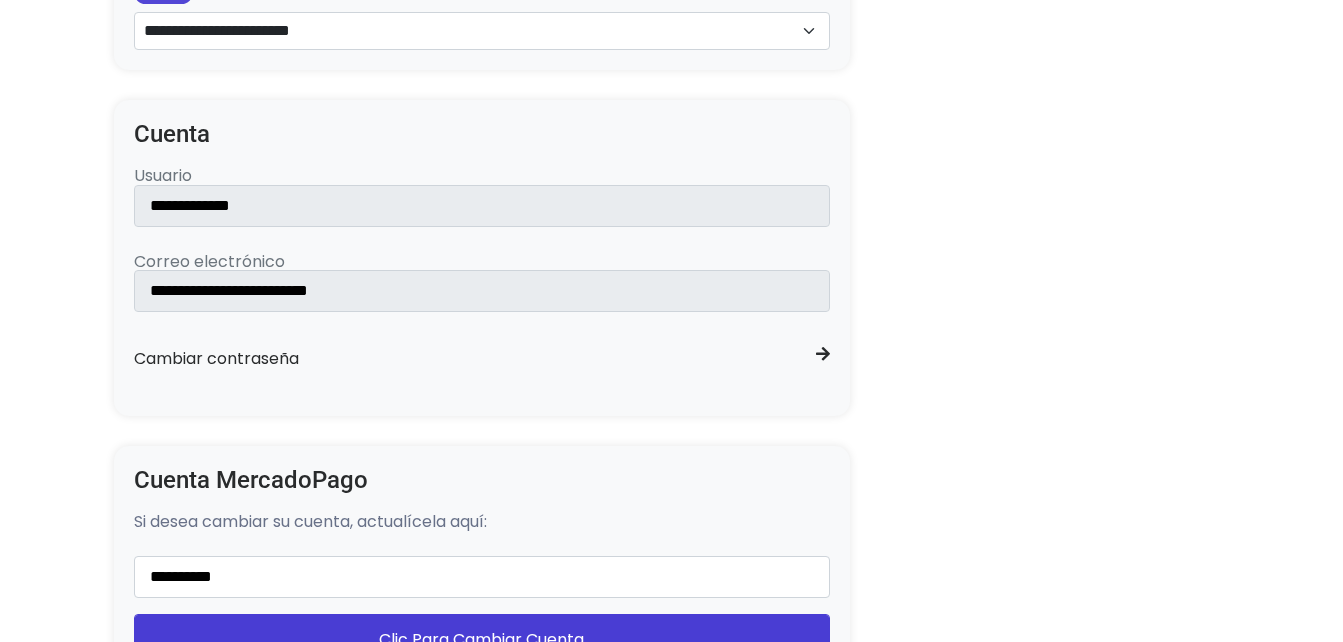 click on "**********" at bounding box center [482, 258] 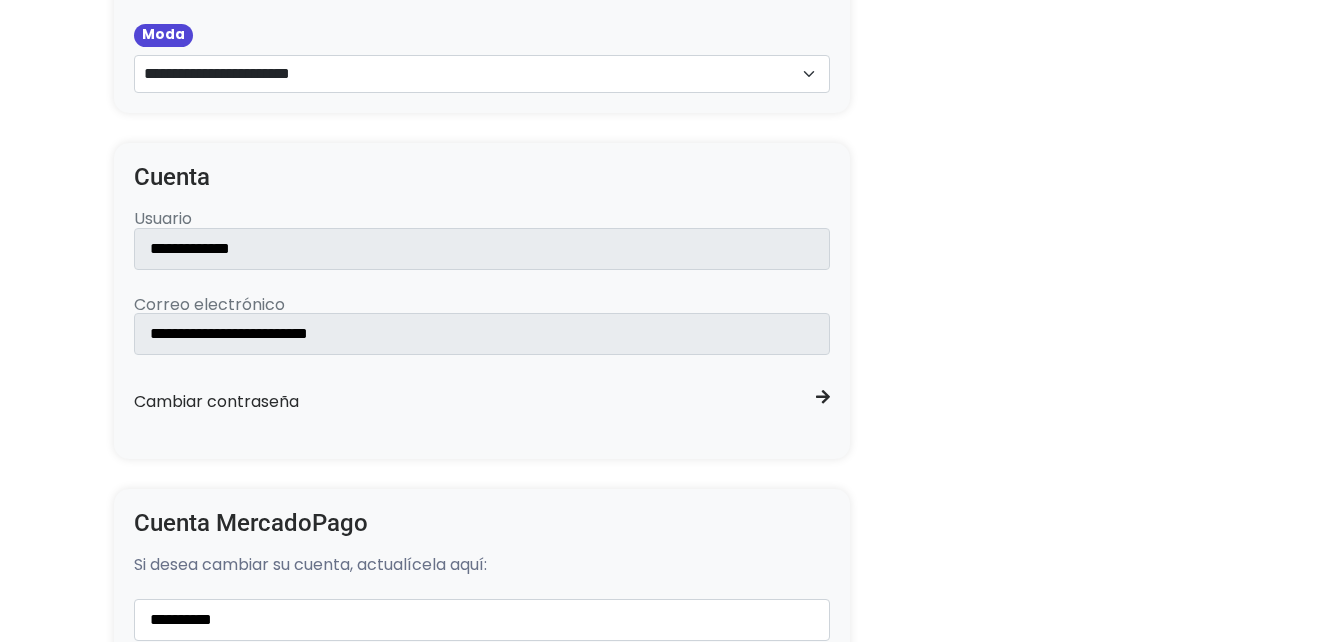 scroll, scrollTop: 1300, scrollLeft: 0, axis: vertical 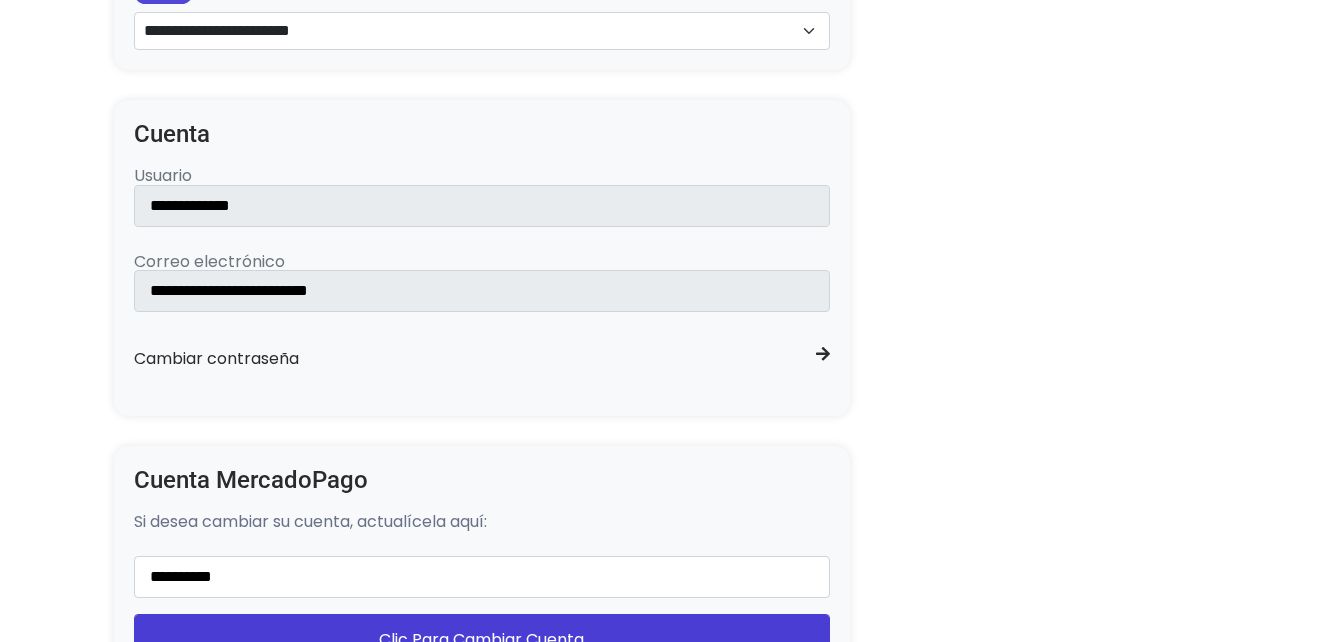 click on "**********" at bounding box center (482, 258) 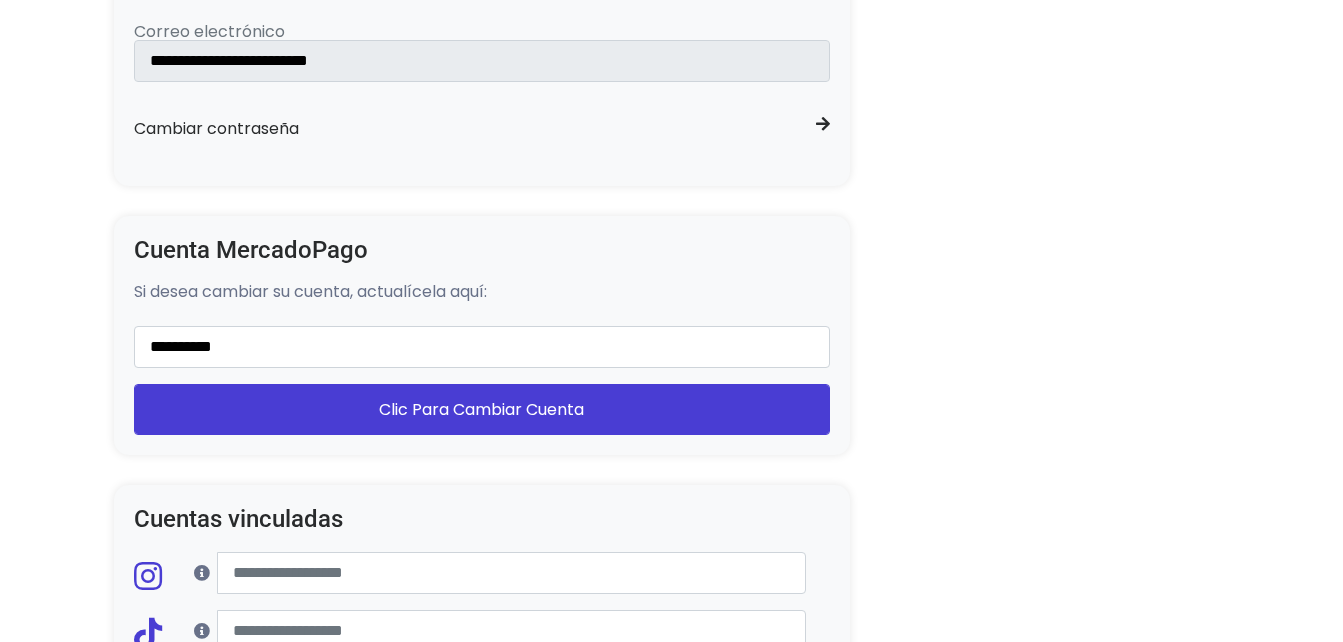 scroll, scrollTop: 1230, scrollLeft: 0, axis: vertical 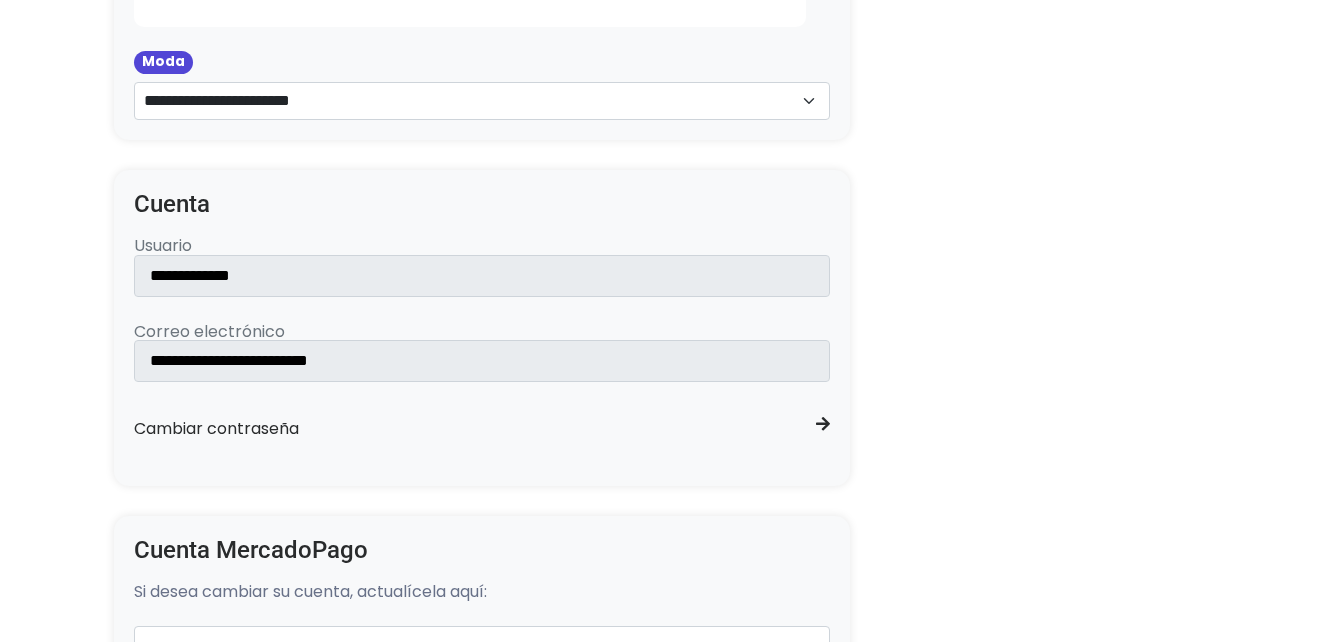 click on "Configuración de Tienda
Ocultar productos vendidos
Ocultar barra Lolapay
Cabecera central
Importador de Instagram
Para importar tus publicaciones de Instagram, primero necesitas autorizar a Lolapay a acceder a tu cuenta de Instagram.
Por favor, ingresa tu nombre de usuario de Instagram a continuación:
Autorizar
Presentación
Esta es una descripción corta de tu tienda, da clic sobre el texto y sobre la imagen para modificarla." at bounding box center (482, 604) 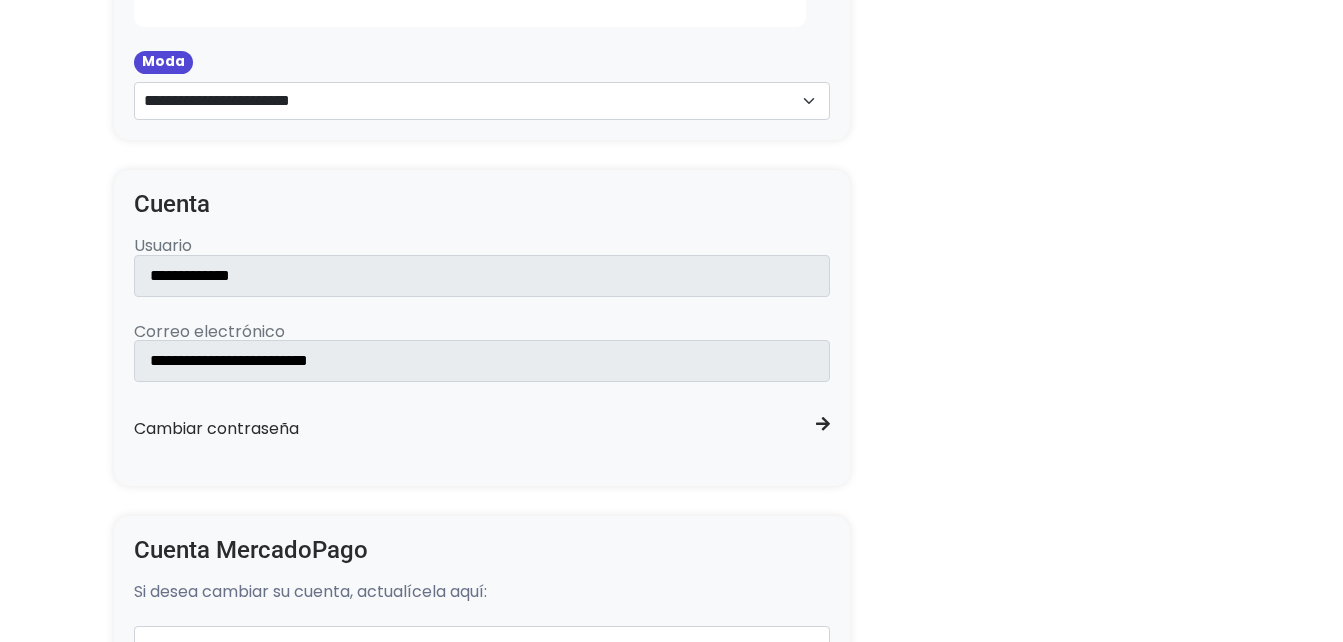 drag, startPoint x: 265, startPoint y: 358, endPoint x: 44, endPoint y: 266, distance: 239.38463 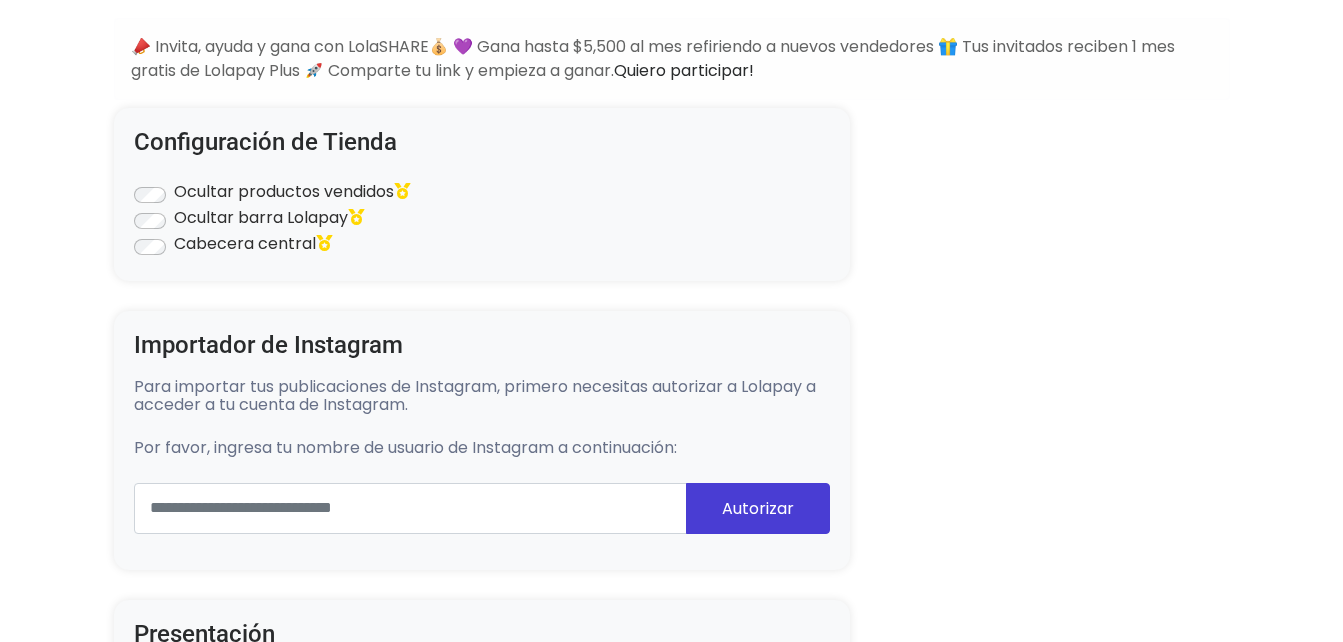scroll, scrollTop: 0, scrollLeft: 0, axis: both 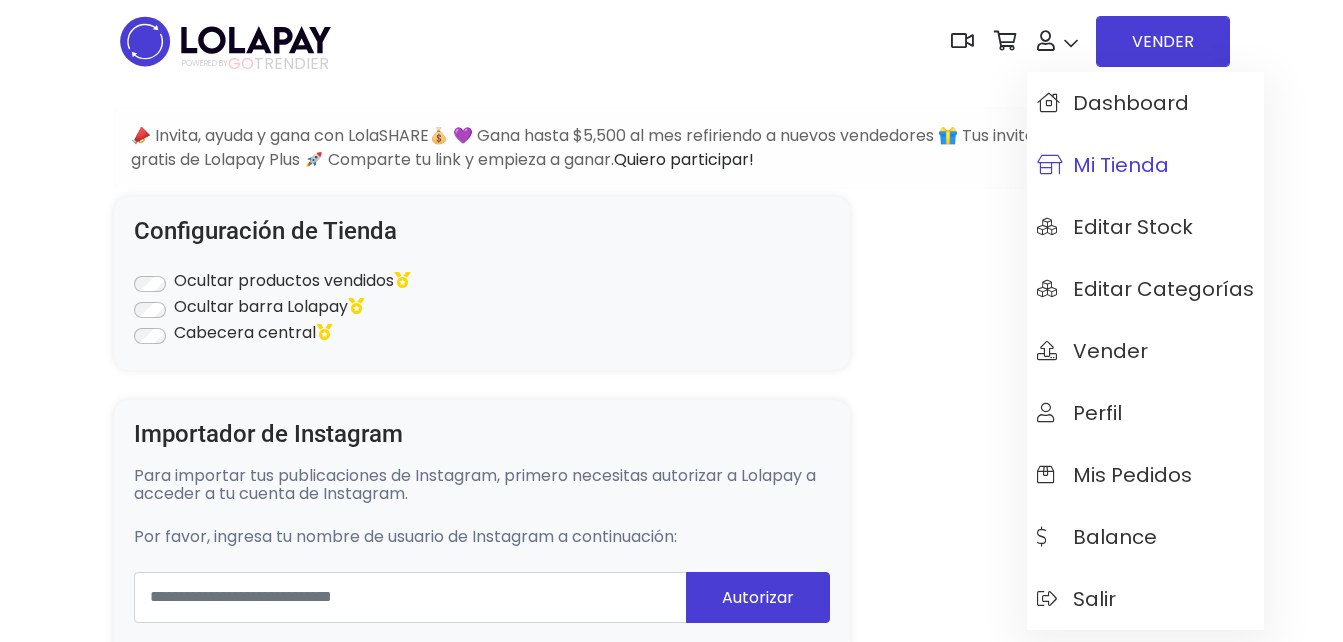 click on "Mi tienda" at bounding box center [1103, 165] 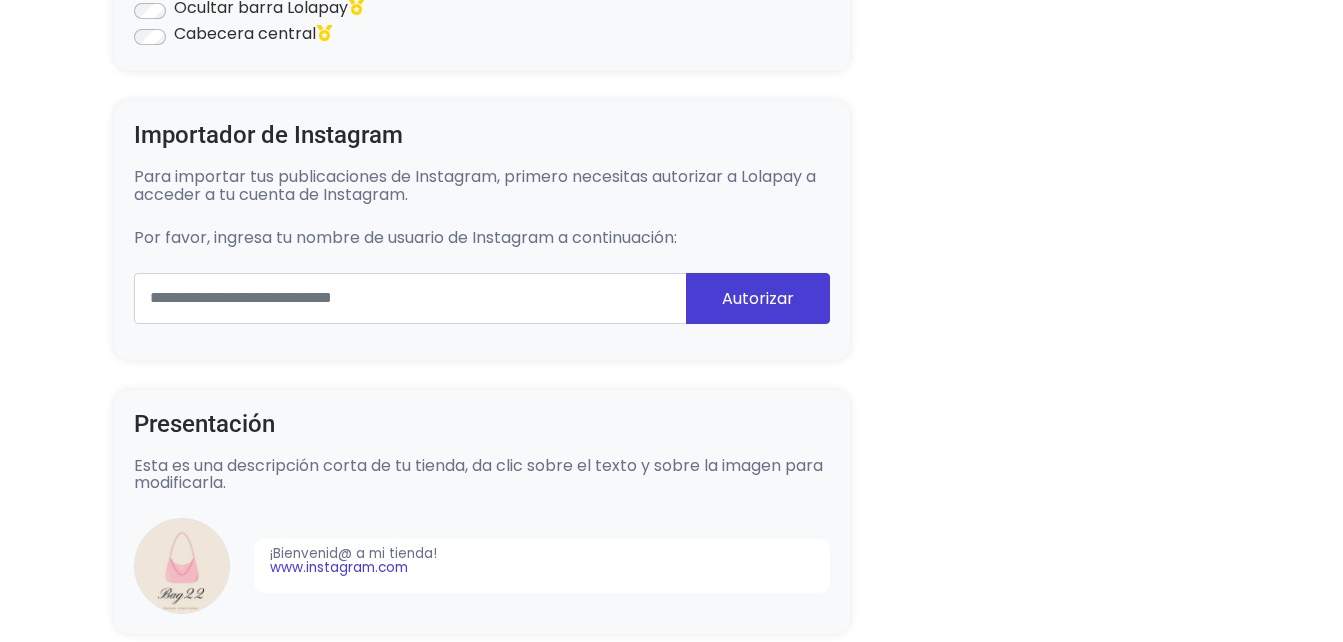 scroll, scrollTop: 0, scrollLeft: 0, axis: both 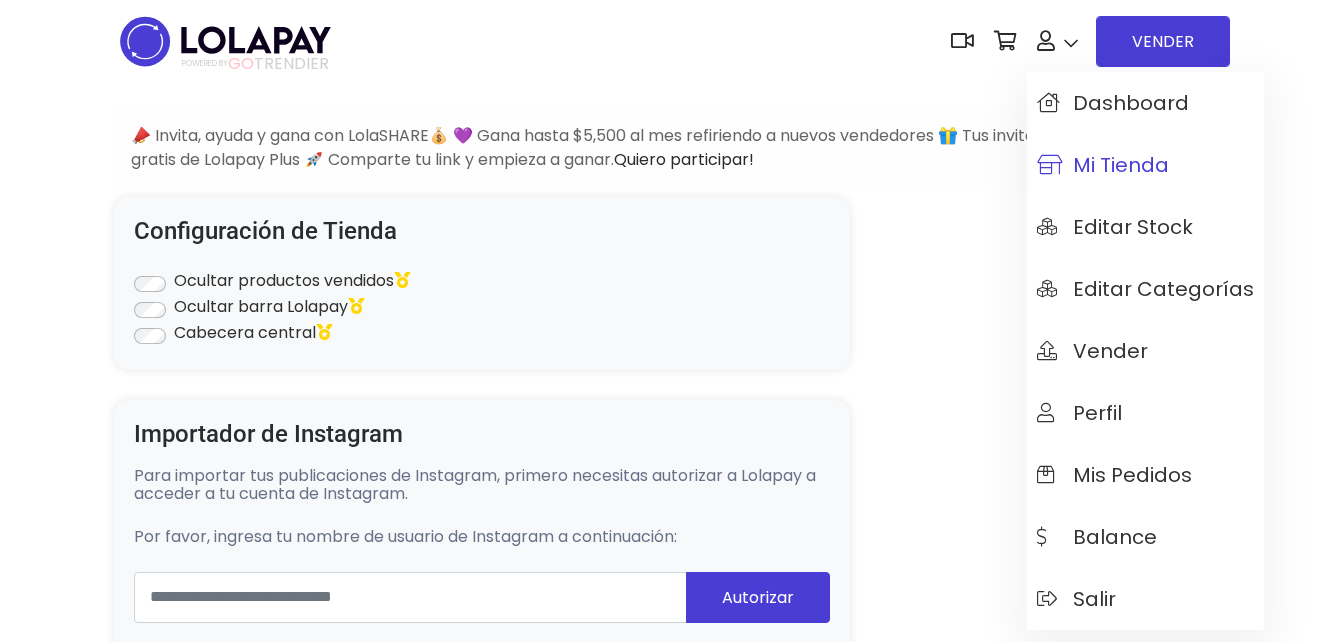 click on "Mi tienda" at bounding box center (1145, 165) 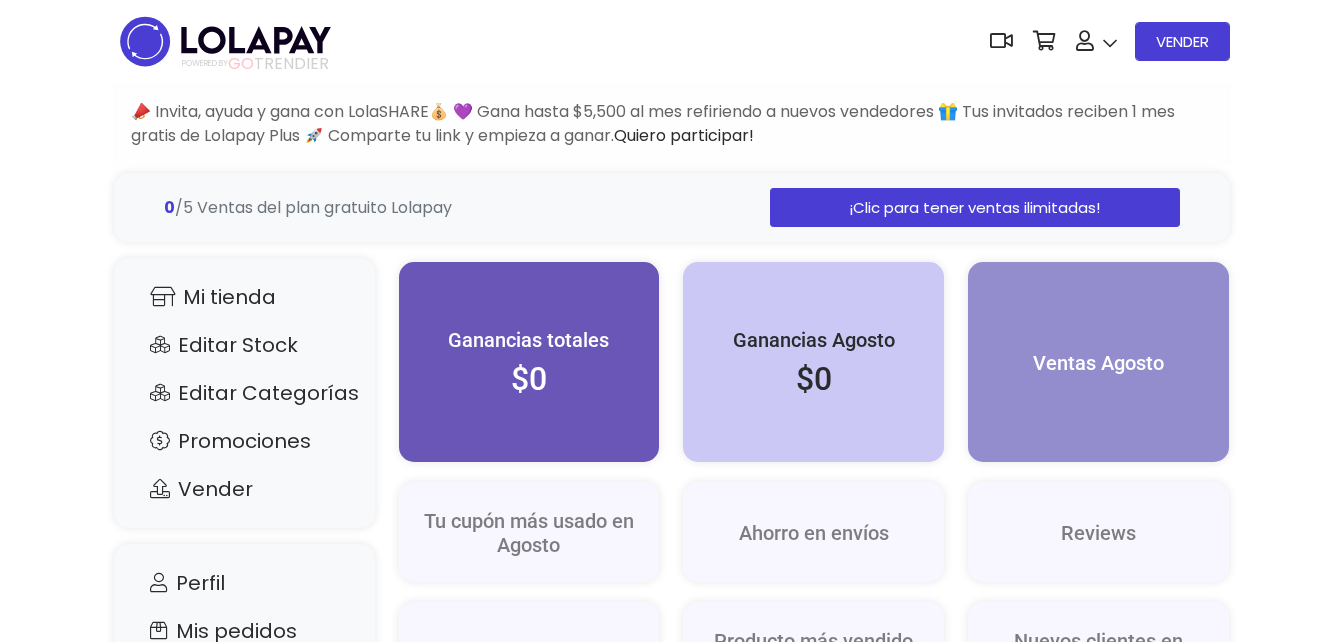 scroll, scrollTop: 0, scrollLeft: 0, axis: both 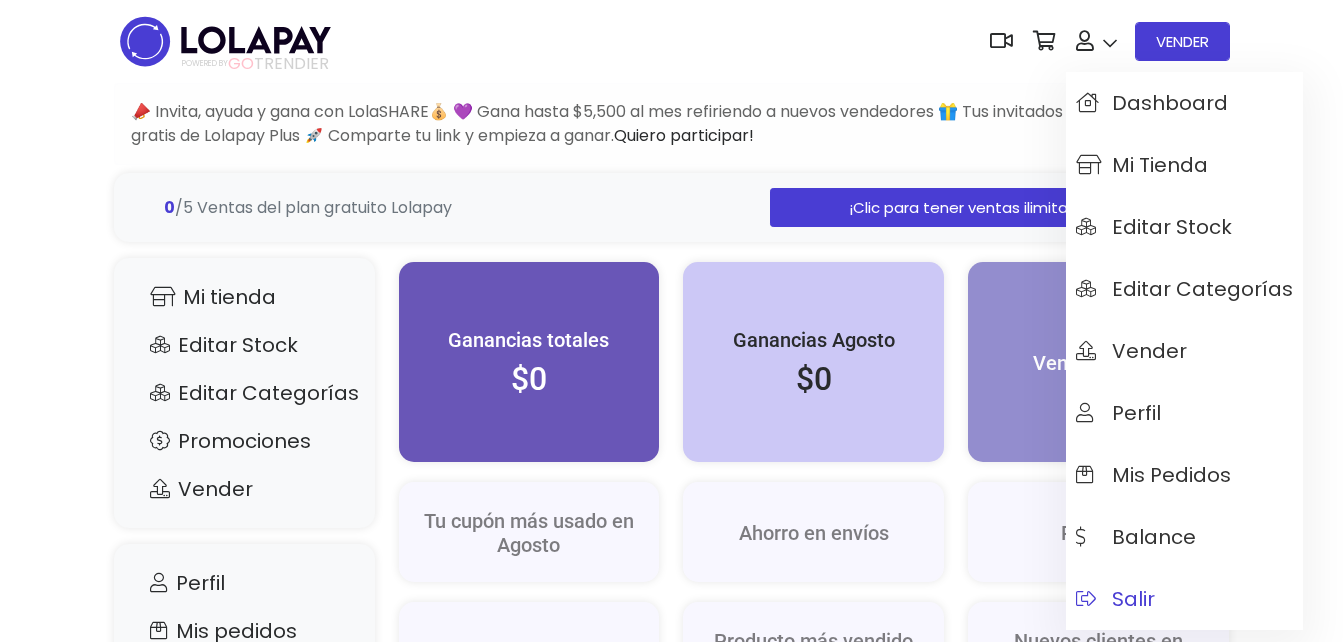 click on "Salir" at bounding box center (1184, 599) 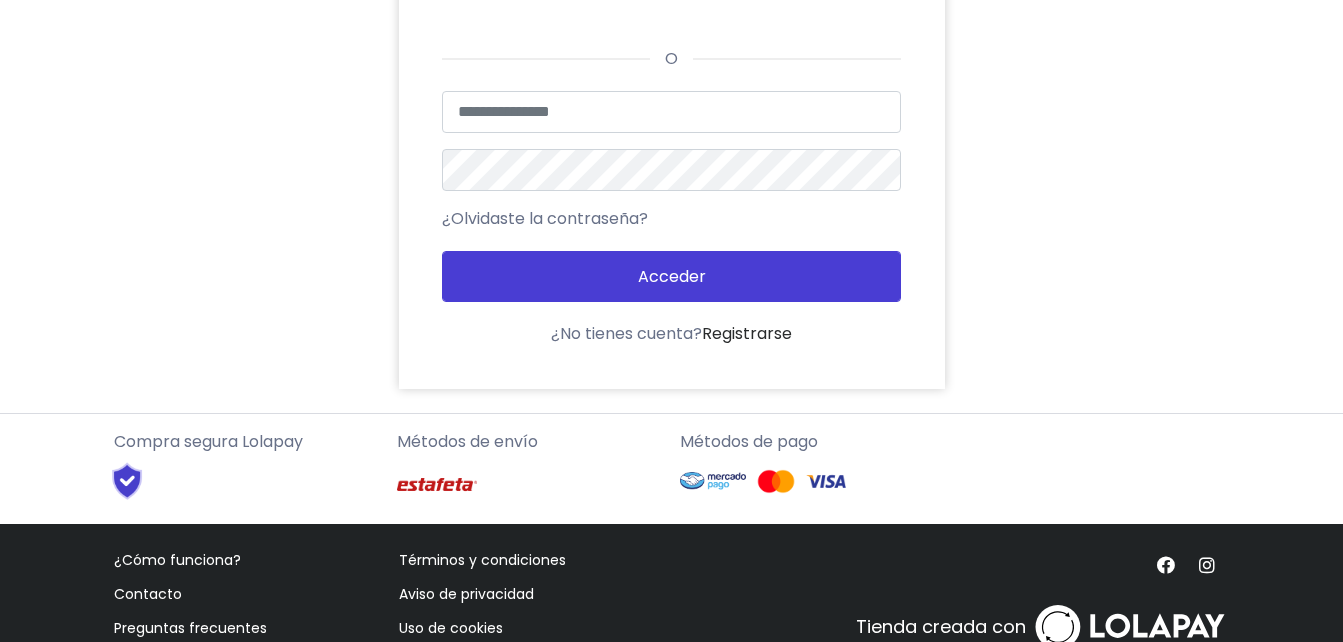 scroll, scrollTop: 300, scrollLeft: 0, axis: vertical 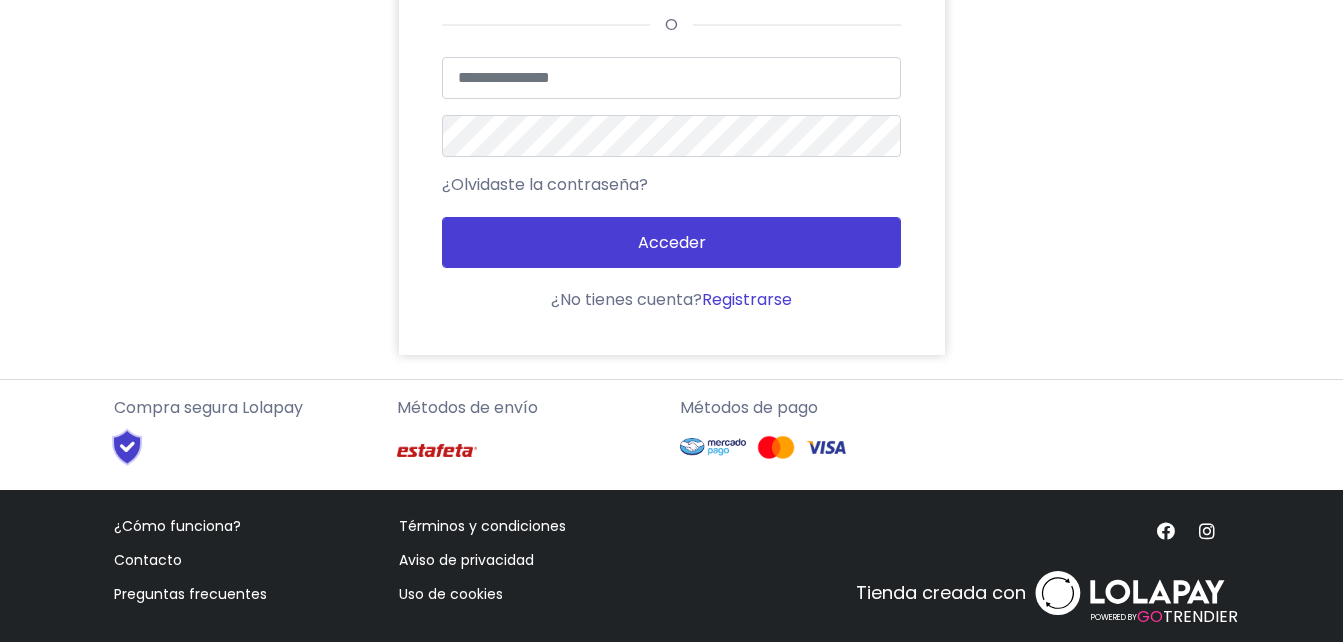 click on "Registrarse" at bounding box center [747, 299] 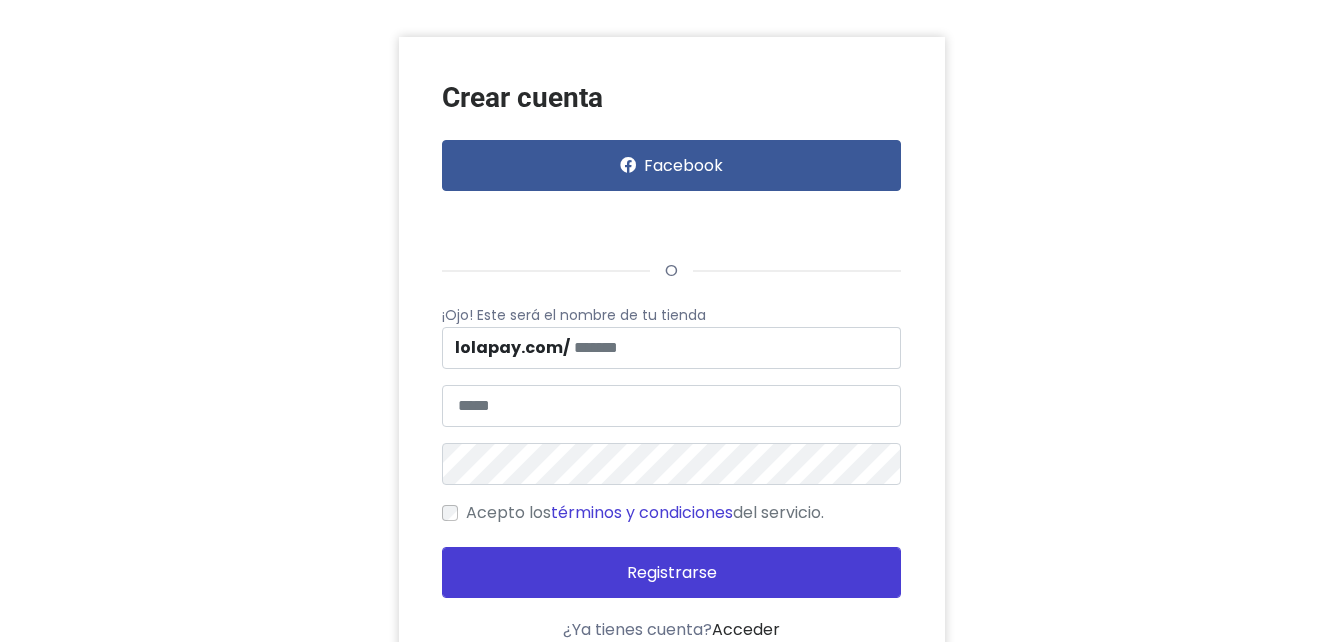 scroll, scrollTop: 100, scrollLeft: 0, axis: vertical 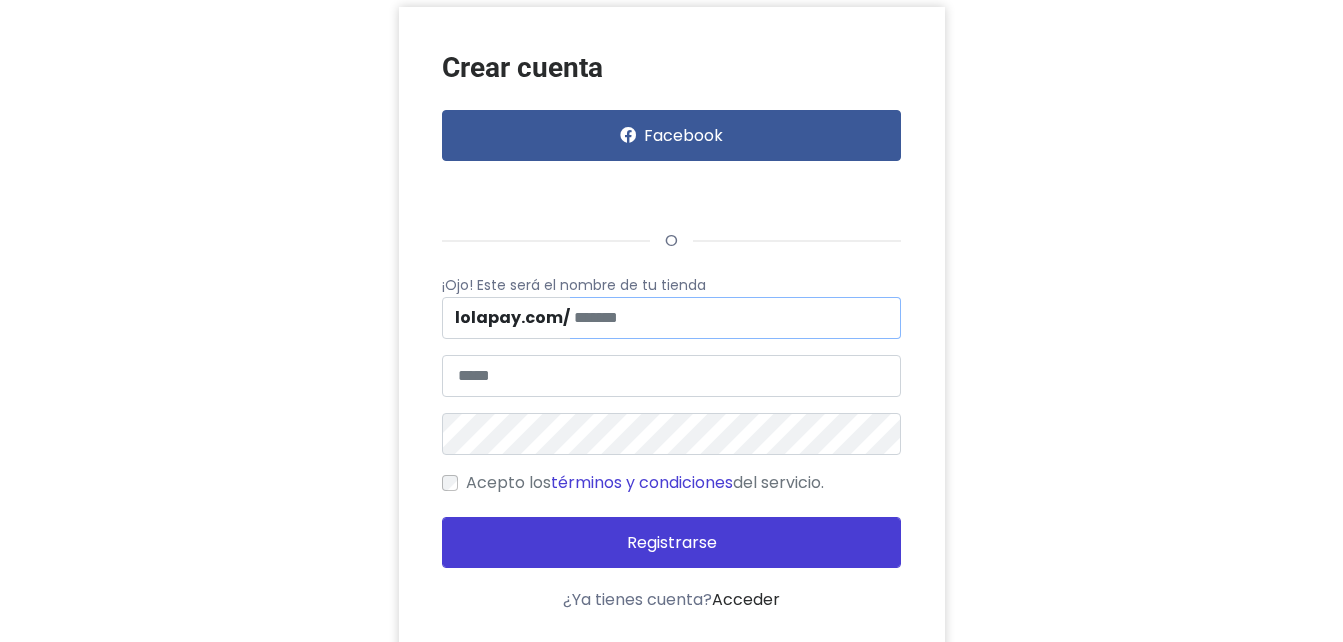click at bounding box center [735, 318] 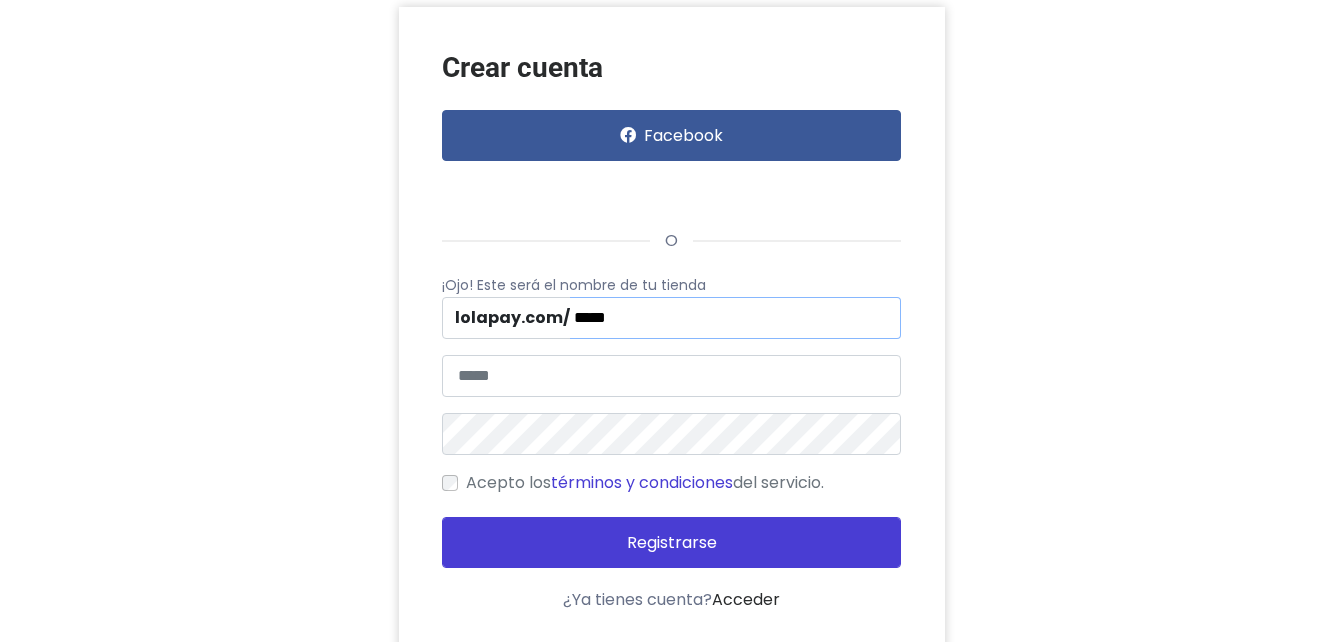 type on "*****" 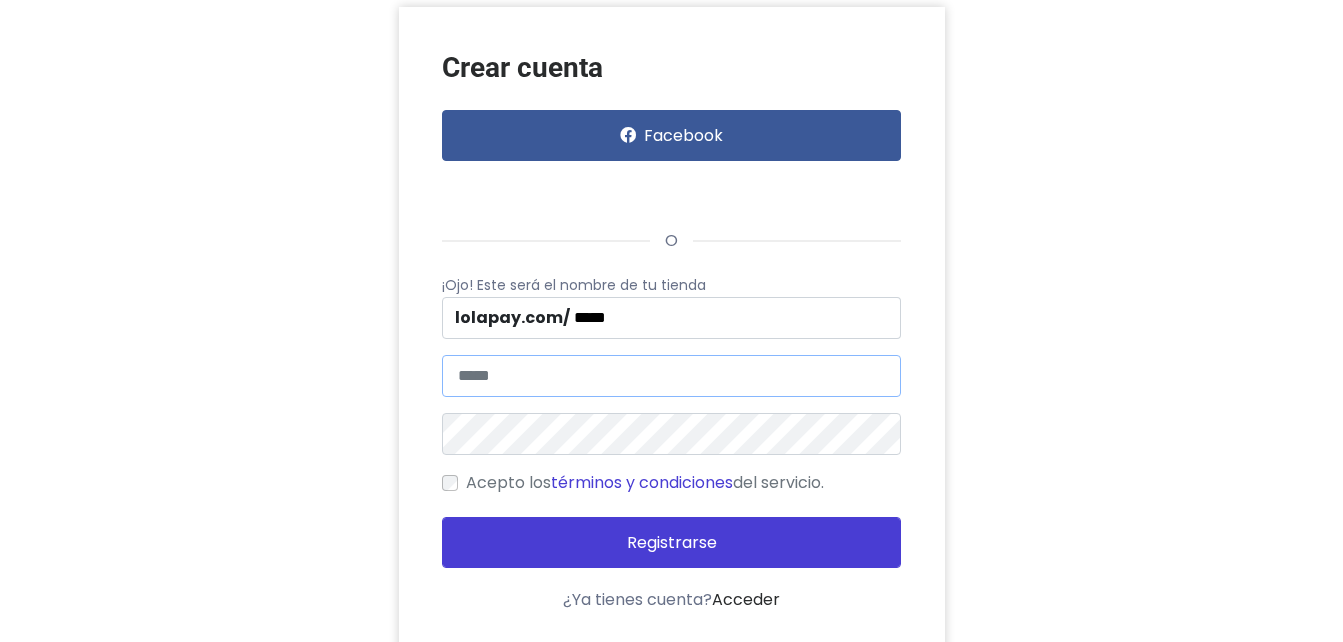 click at bounding box center [671, 376] 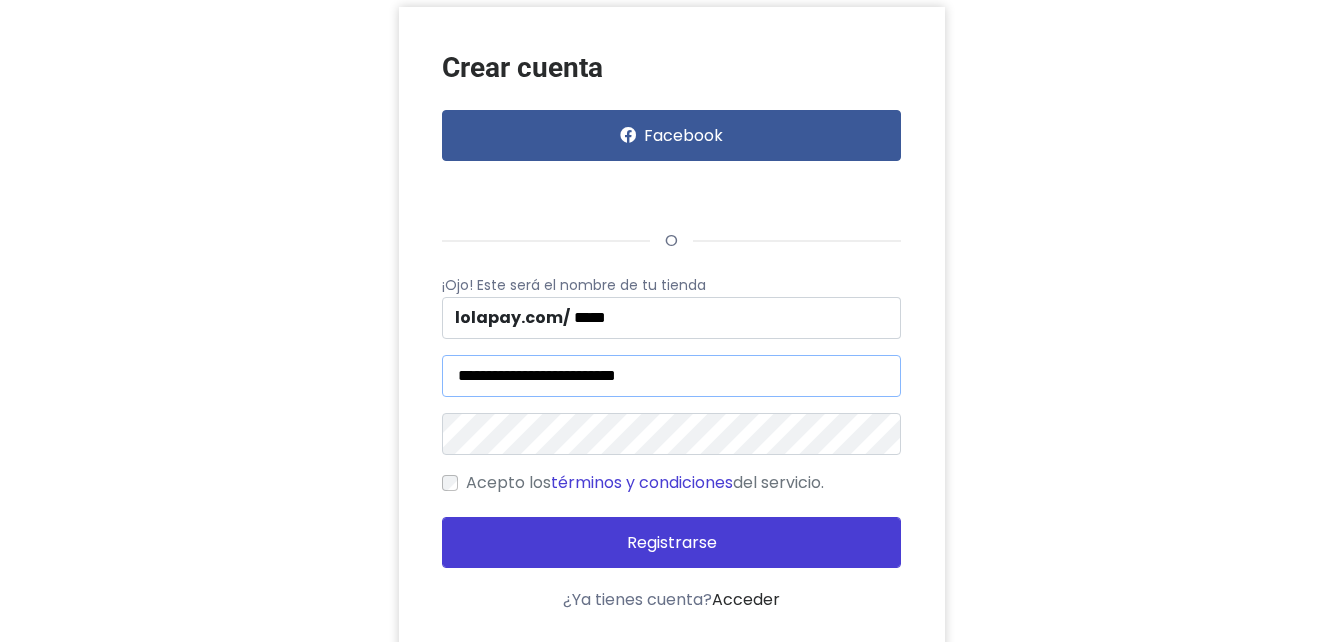 type on "**********" 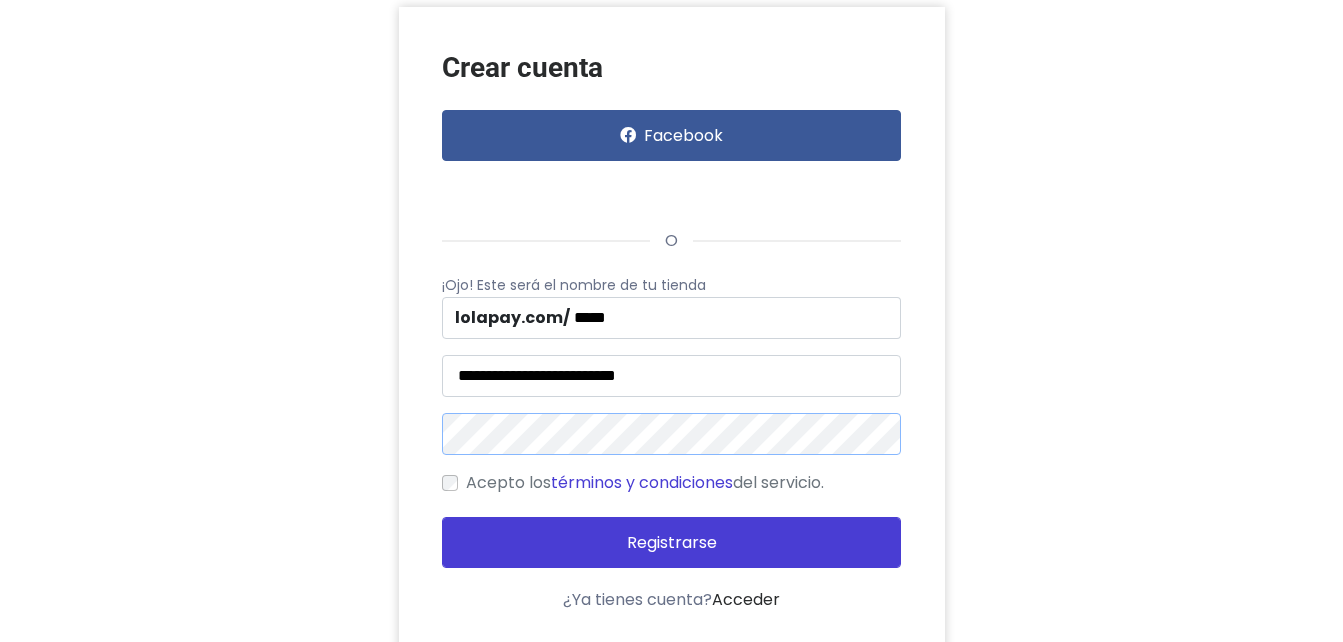 click on "Registrarse" at bounding box center [671, 542] 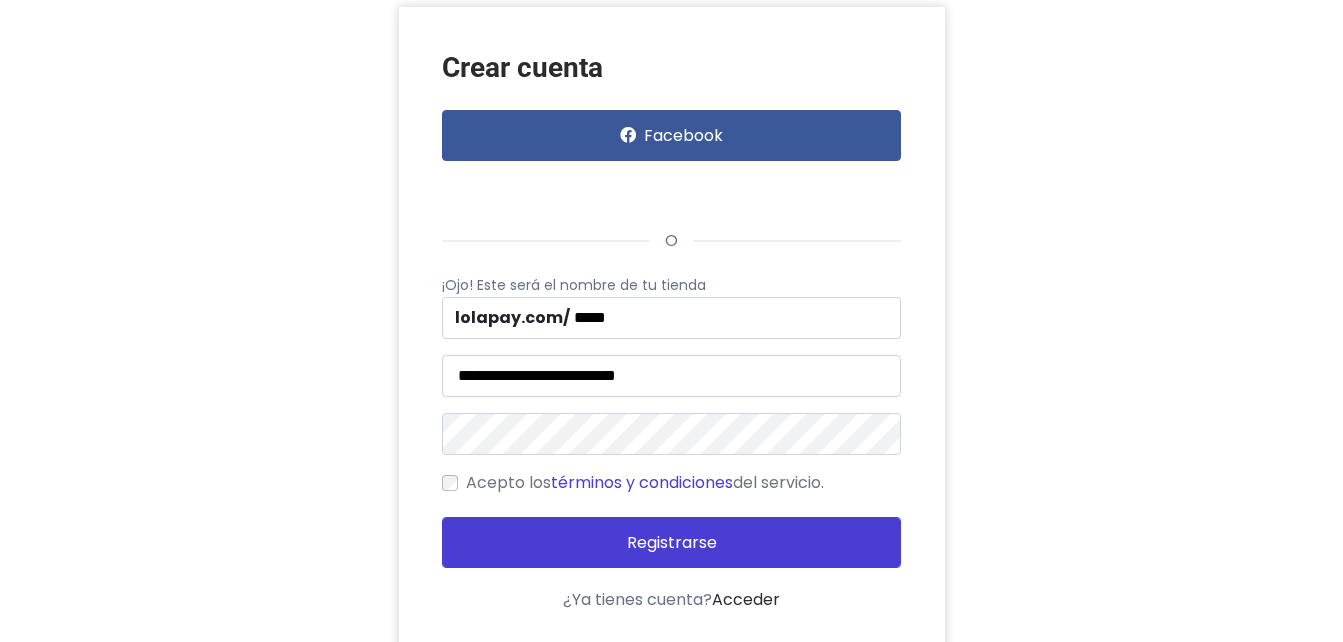 click on "términos y condiciones" at bounding box center (642, 482) 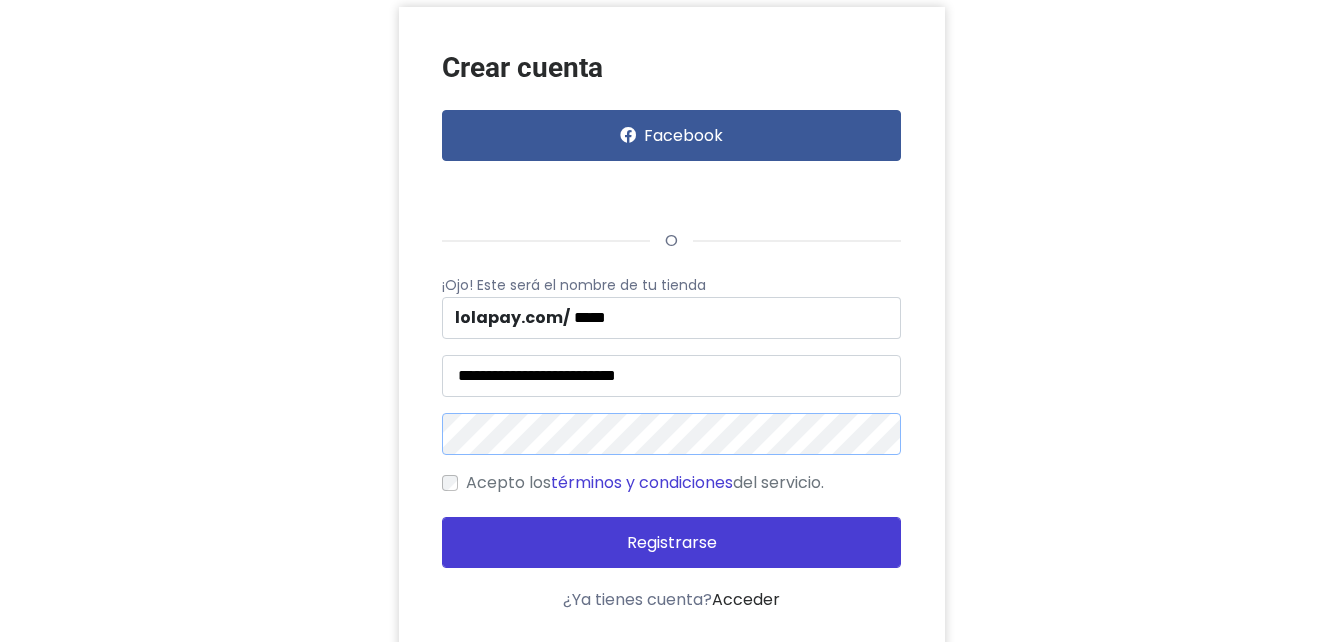 click on "**********" at bounding box center [672, 331] 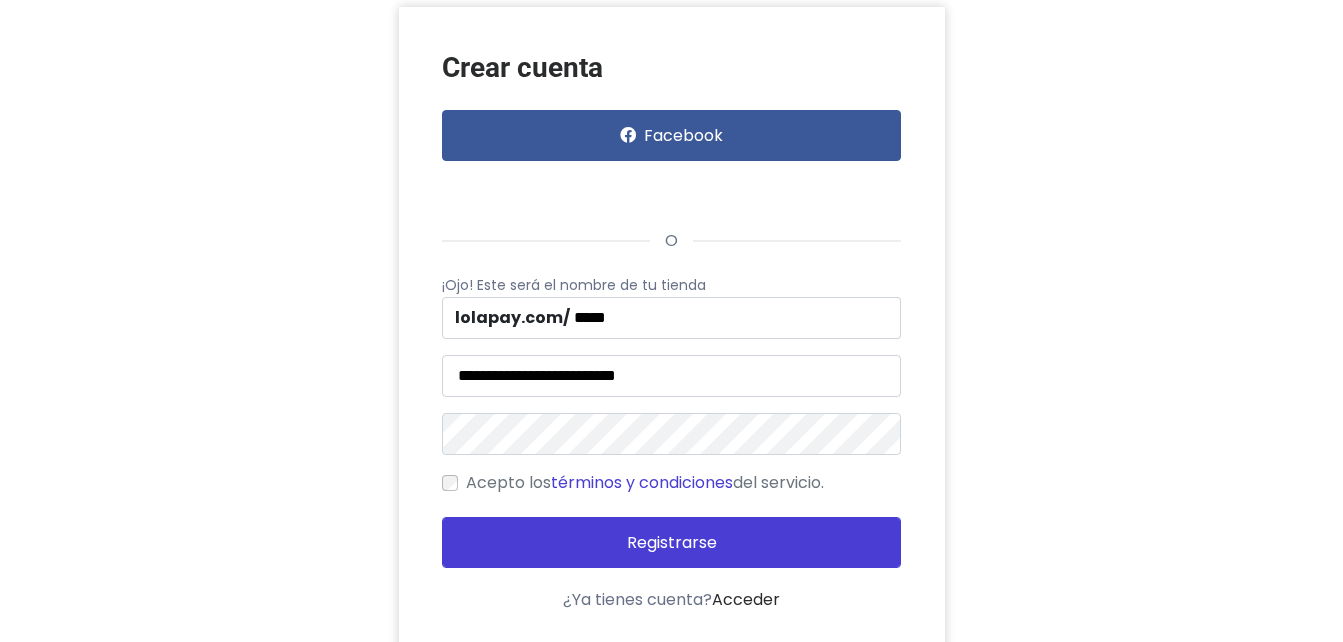 click on "**********" at bounding box center (672, 331) 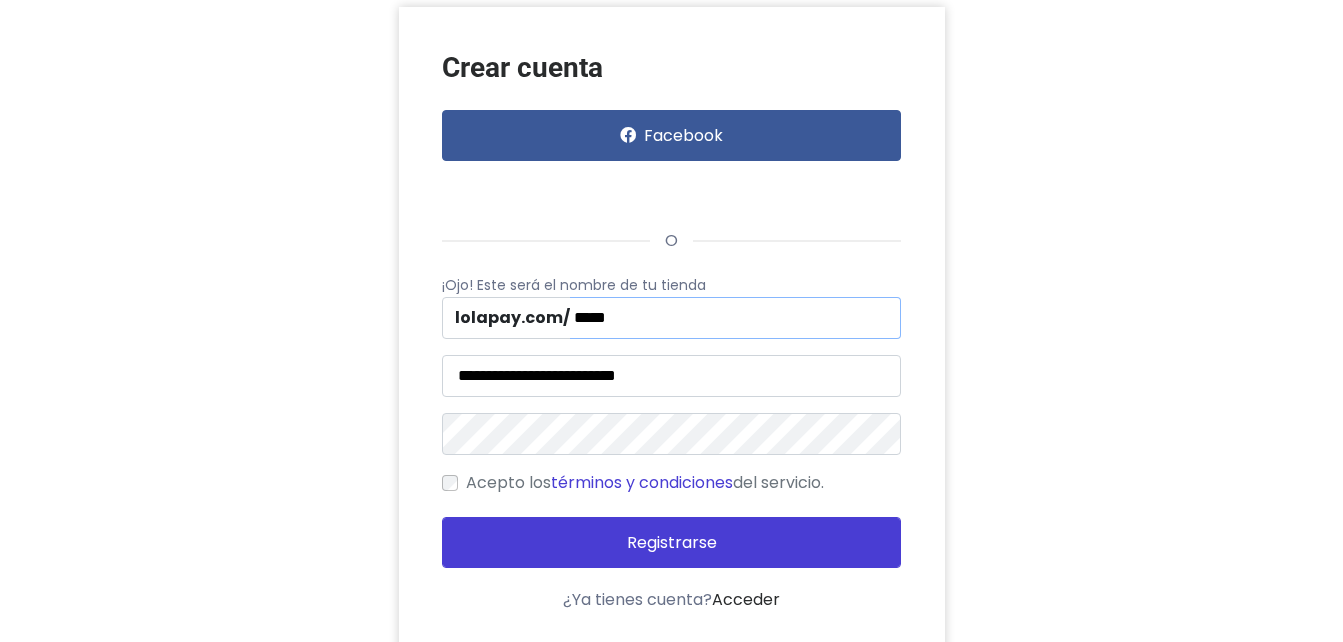 drag, startPoint x: 622, startPoint y: 310, endPoint x: 569, endPoint y: 316, distance: 53.338543 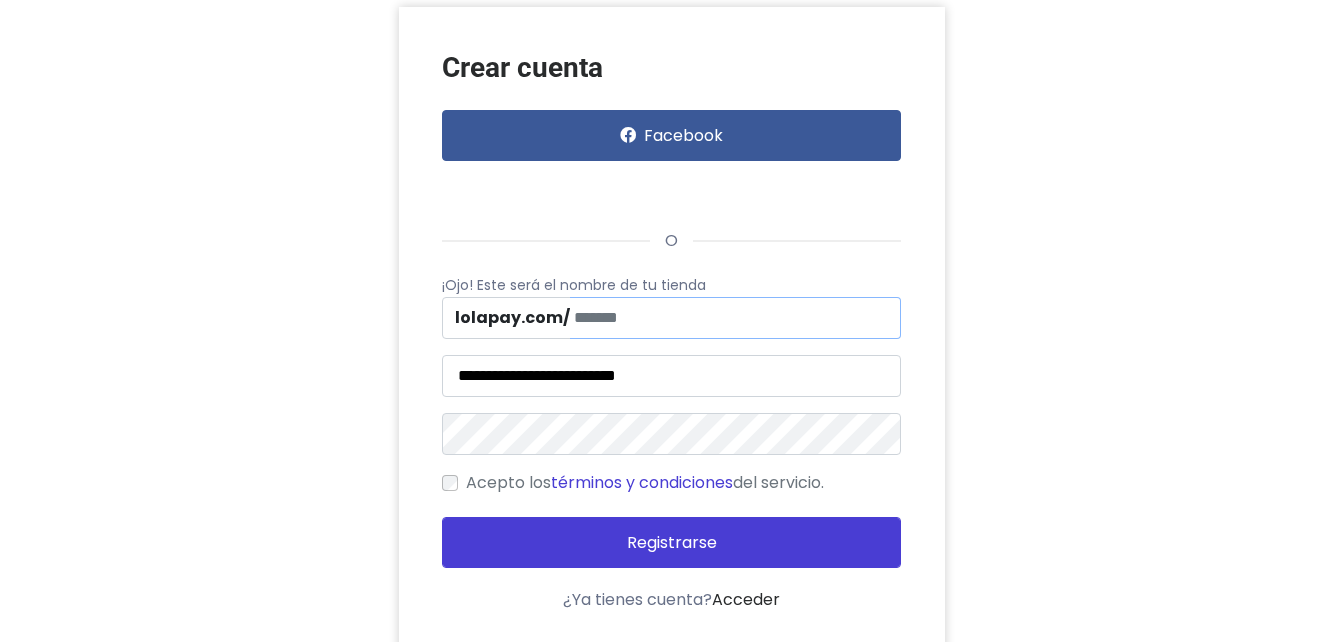 type 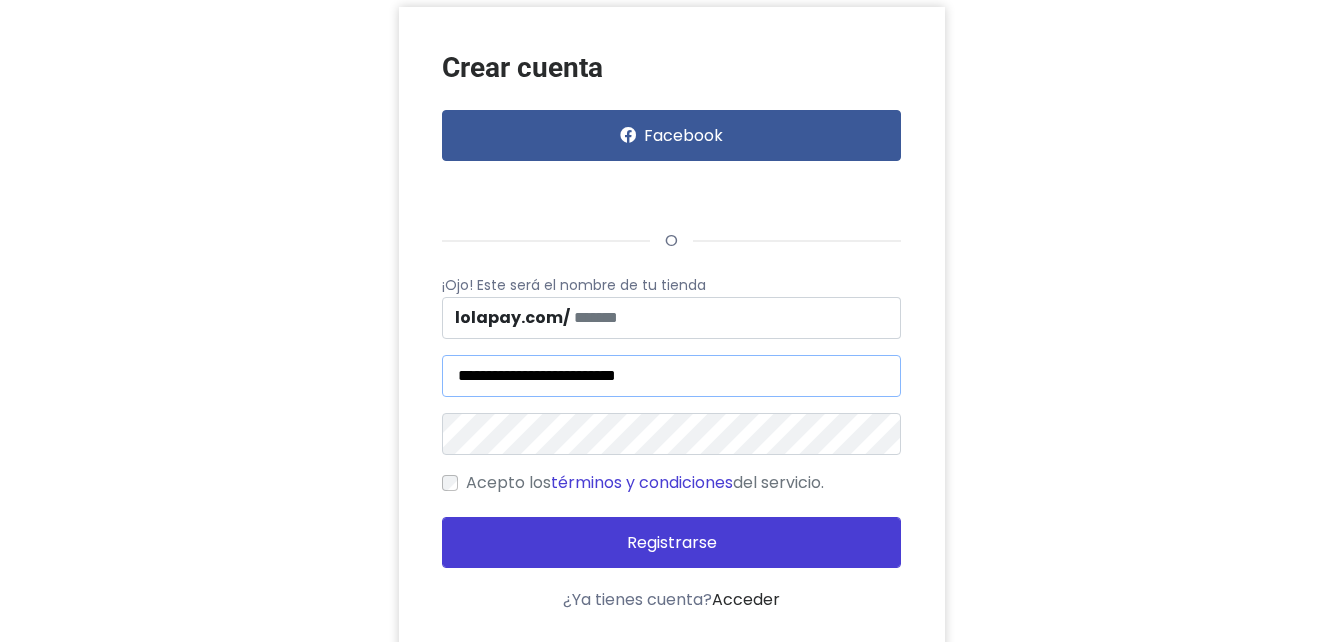 drag, startPoint x: 716, startPoint y: 367, endPoint x: 452, endPoint y: 373, distance: 264.06818 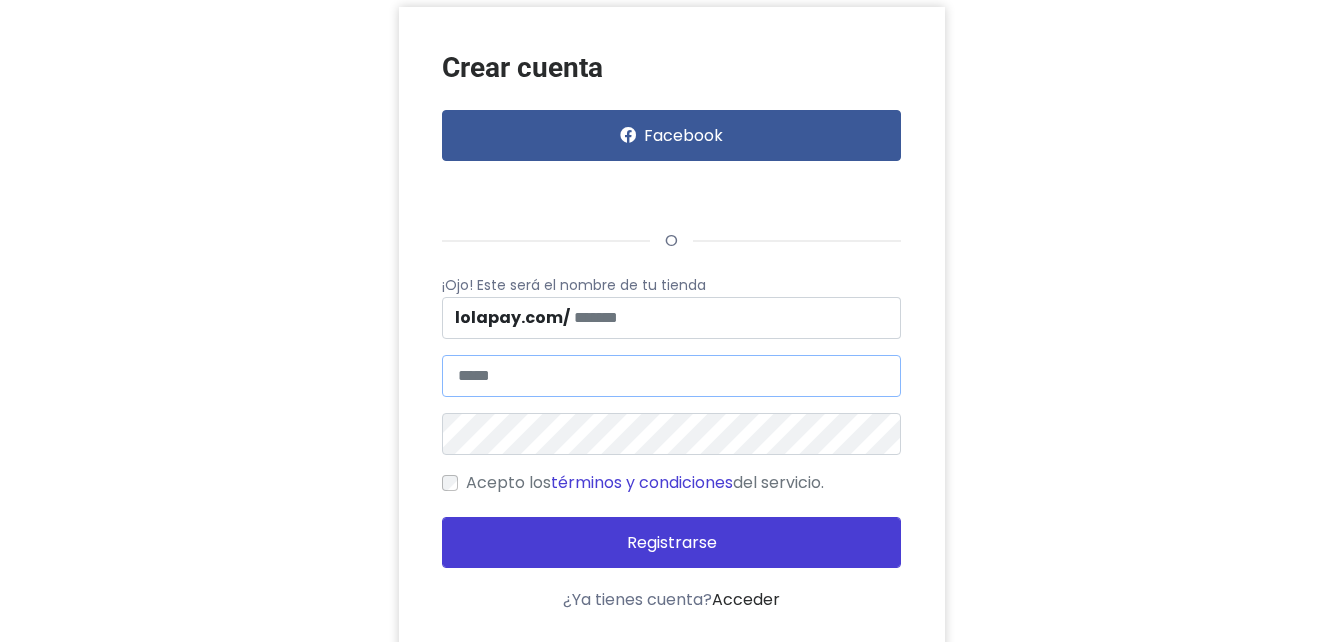 type 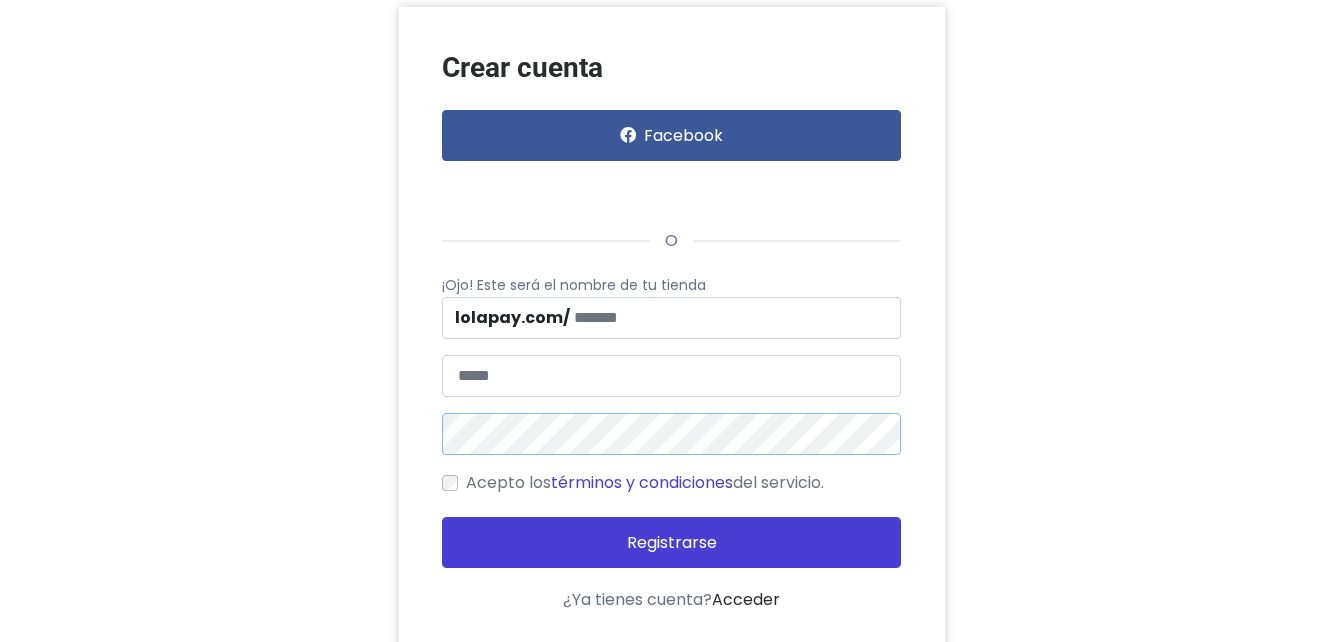 click on "Crear cuenta
Facebook
o
¡Ojo! Este será el nombre de tu tienda
lolapay.com/
Acepto los" at bounding box center (672, 331) 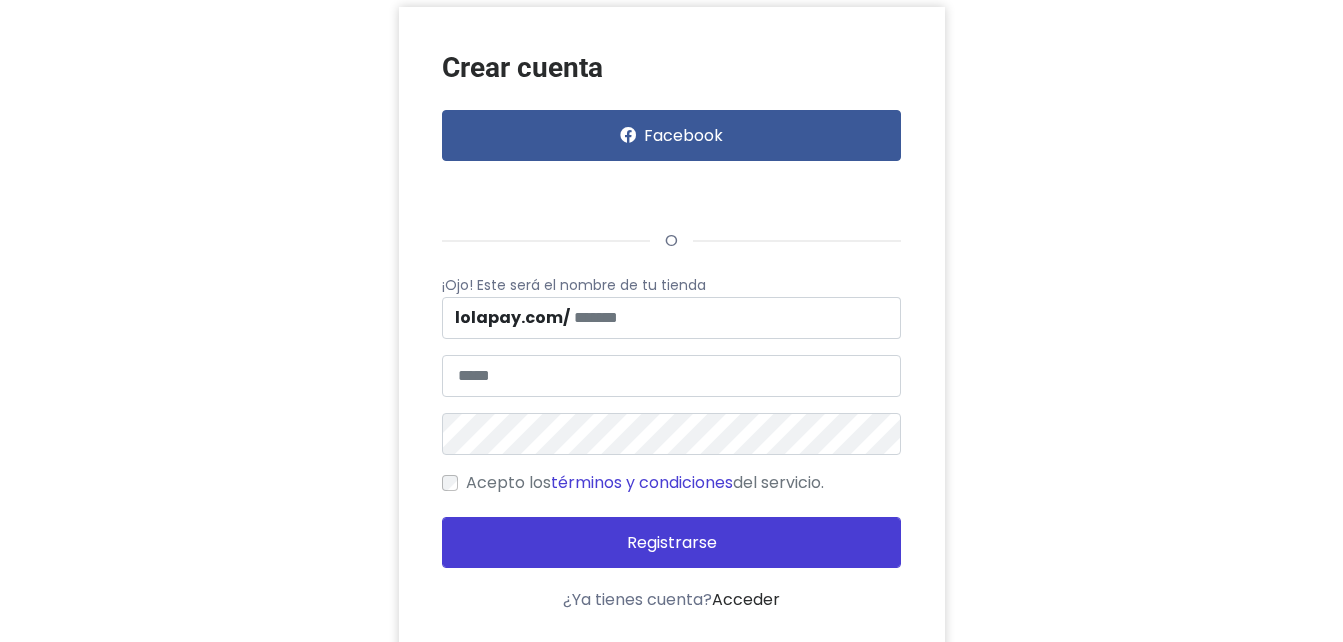 click on "Crear cuenta
Facebook
o
¡Ojo! Este será el nombre de tu tienda
lolapay.com/
Acepto los  Registrarse" at bounding box center [672, 331] 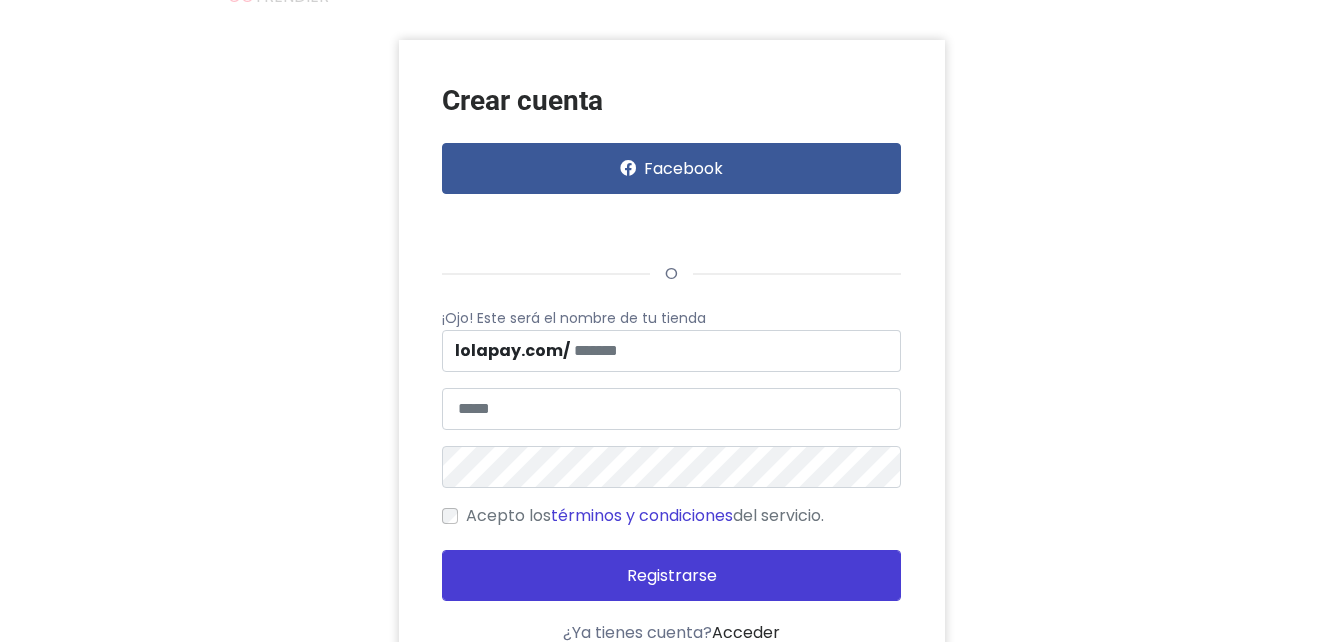 scroll, scrollTop: 0, scrollLeft: 0, axis: both 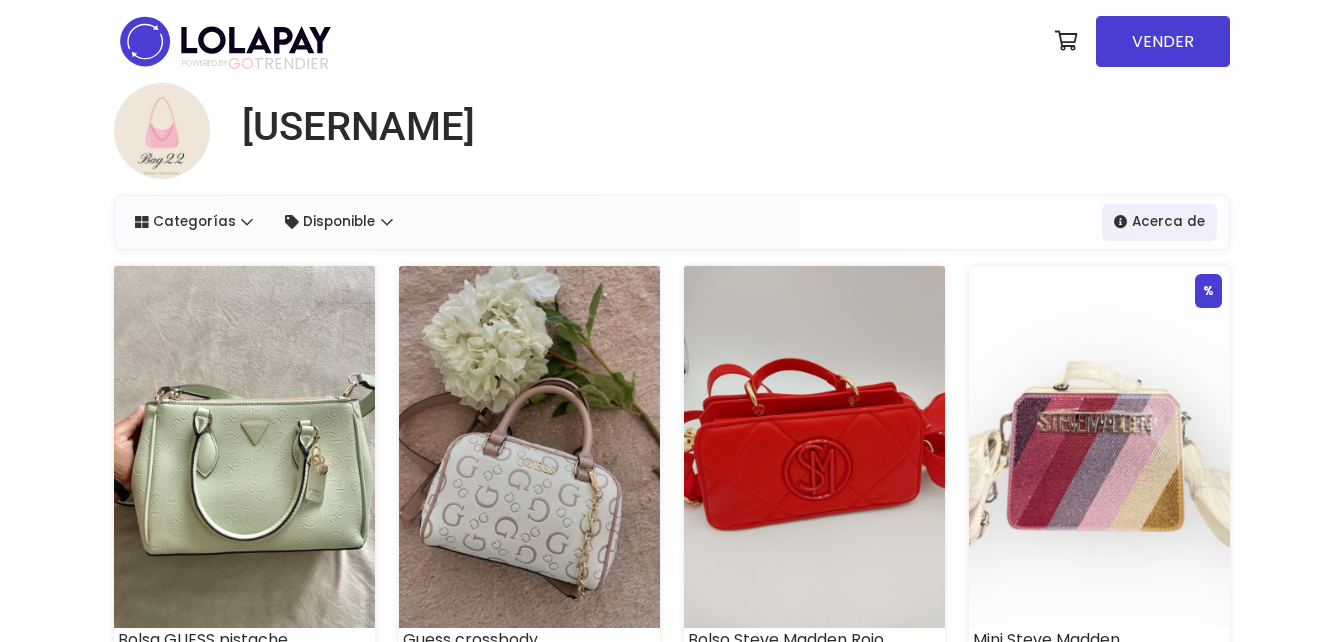 drag, startPoint x: 483, startPoint y: 124, endPoint x: 252, endPoint y: 103, distance: 231.95258 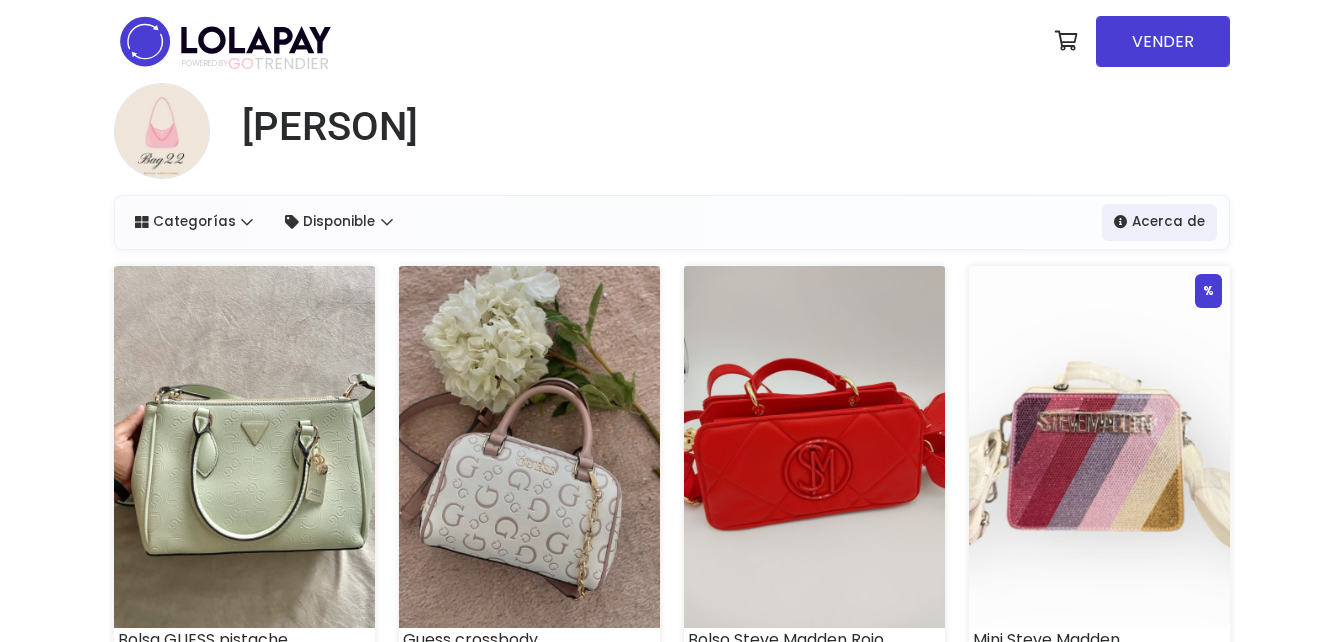 scroll, scrollTop: 0, scrollLeft: 0, axis: both 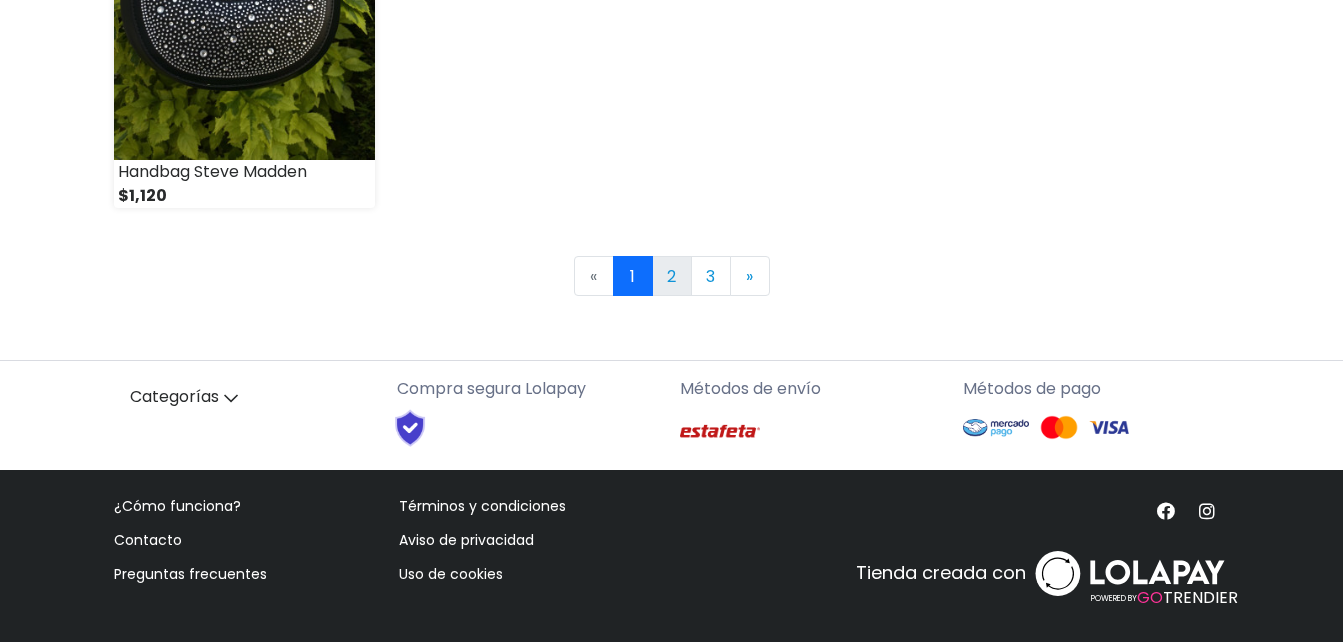 click on "2" at bounding box center [672, 276] 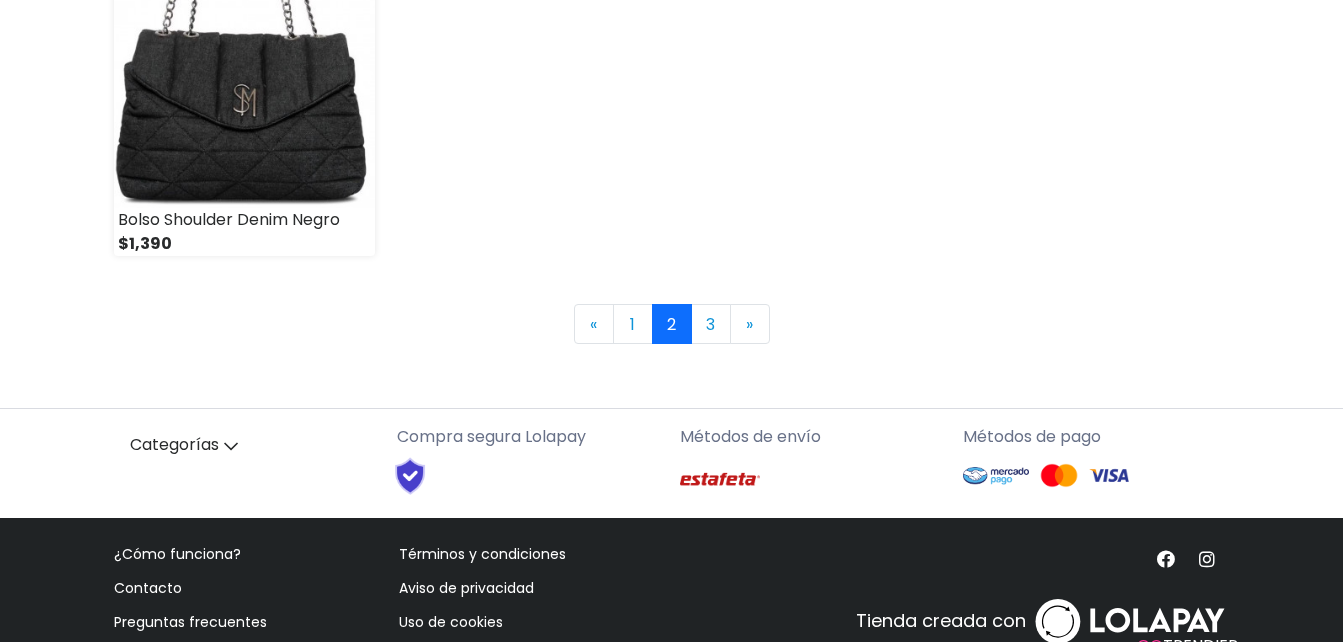 scroll, scrollTop: 3072, scrollLeft: 0, axis: vertical 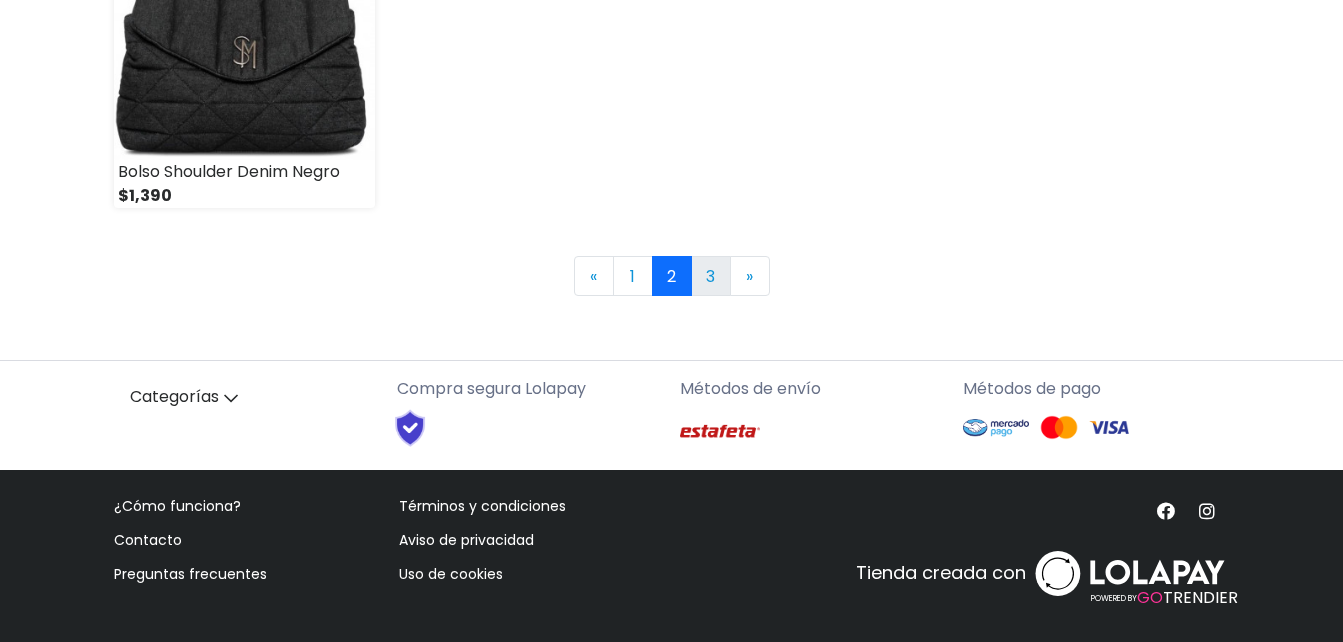 click on "3" at bounding box center [711, 276] 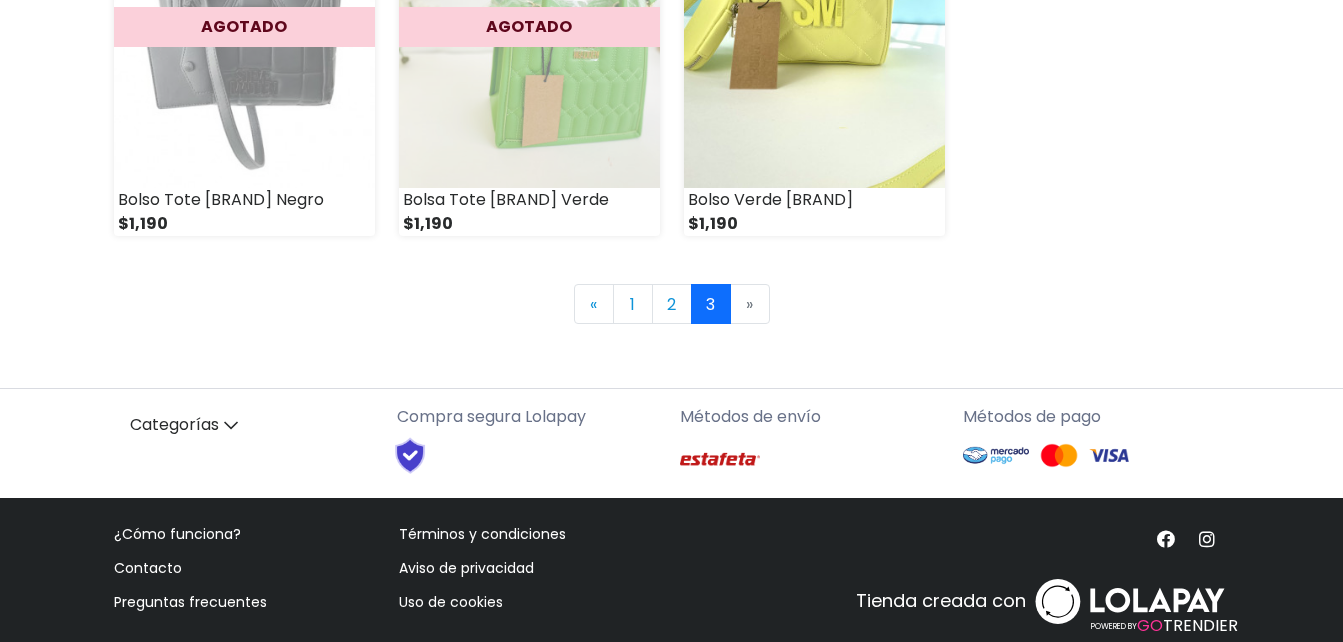 scroll, scrollTop: 468, scrollLeft: 0, axis: vertical 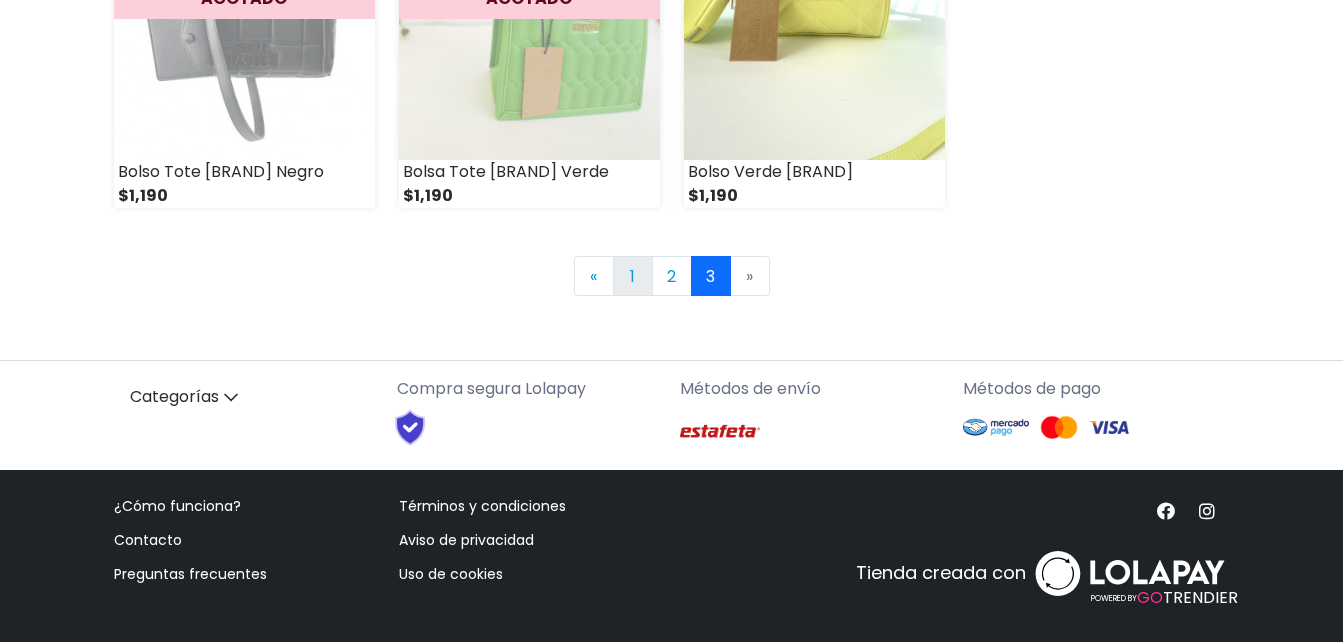 click on "1" at bounding box center [633, 276] 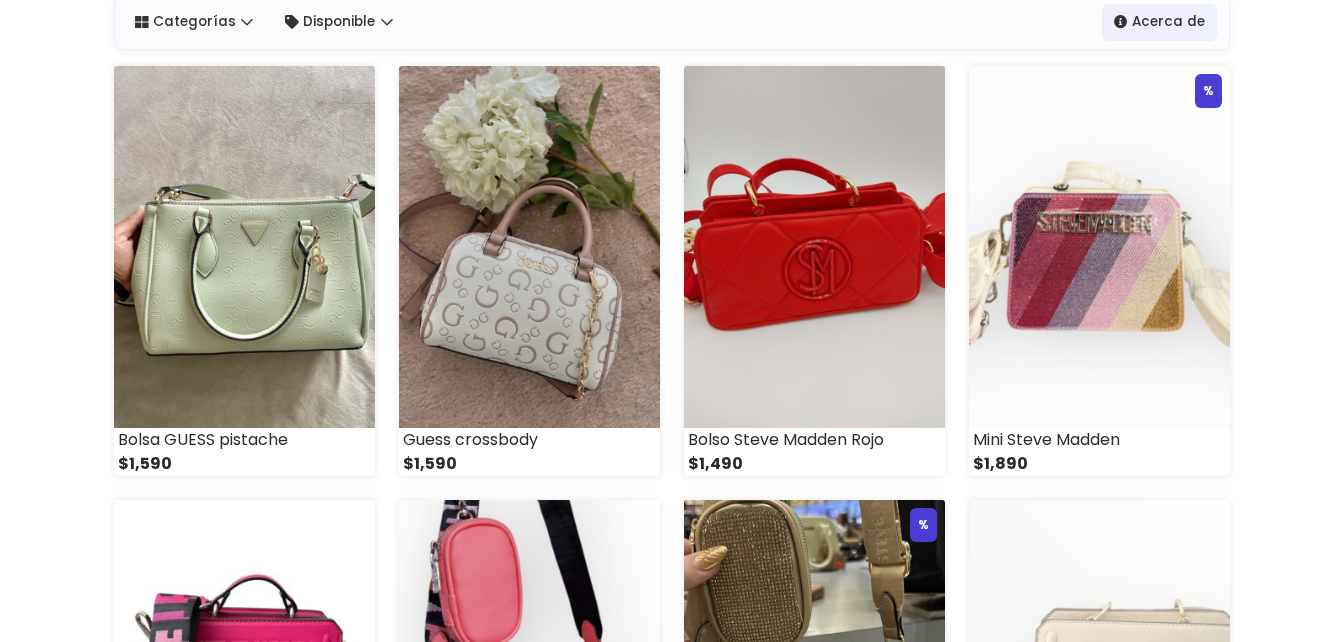 scroll, scrollTop: 0, scrollLeft: 0, axis: both 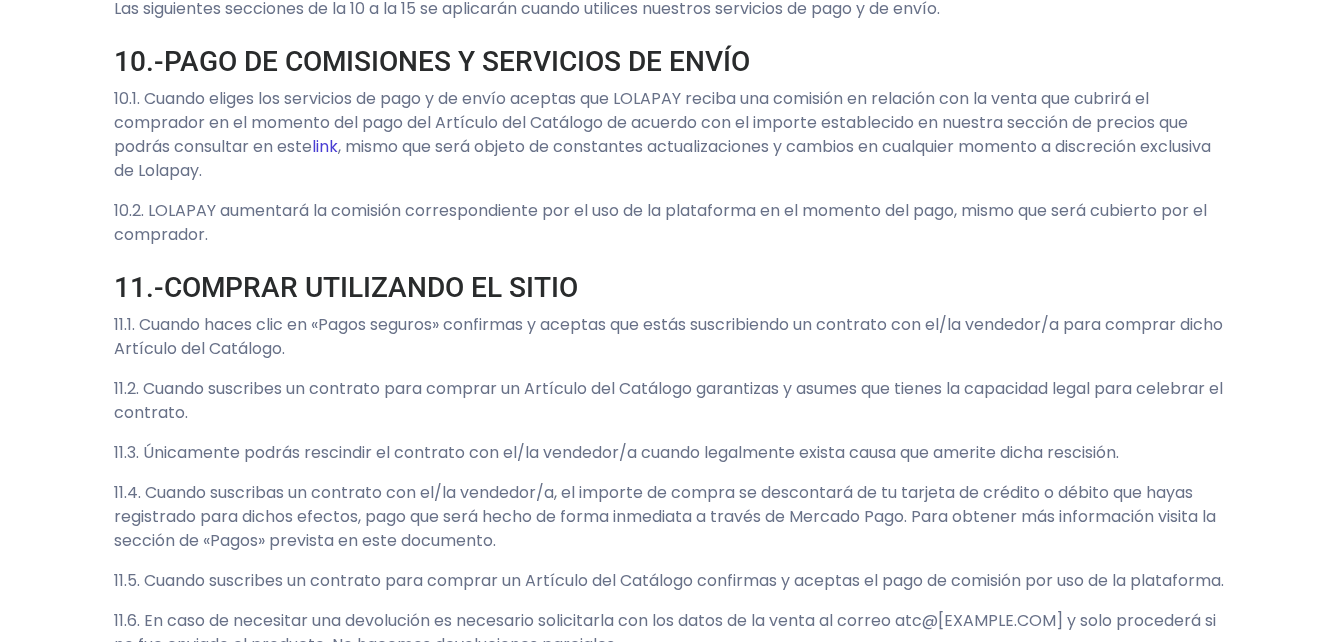 click on "link" at bounding box center [325, 146] 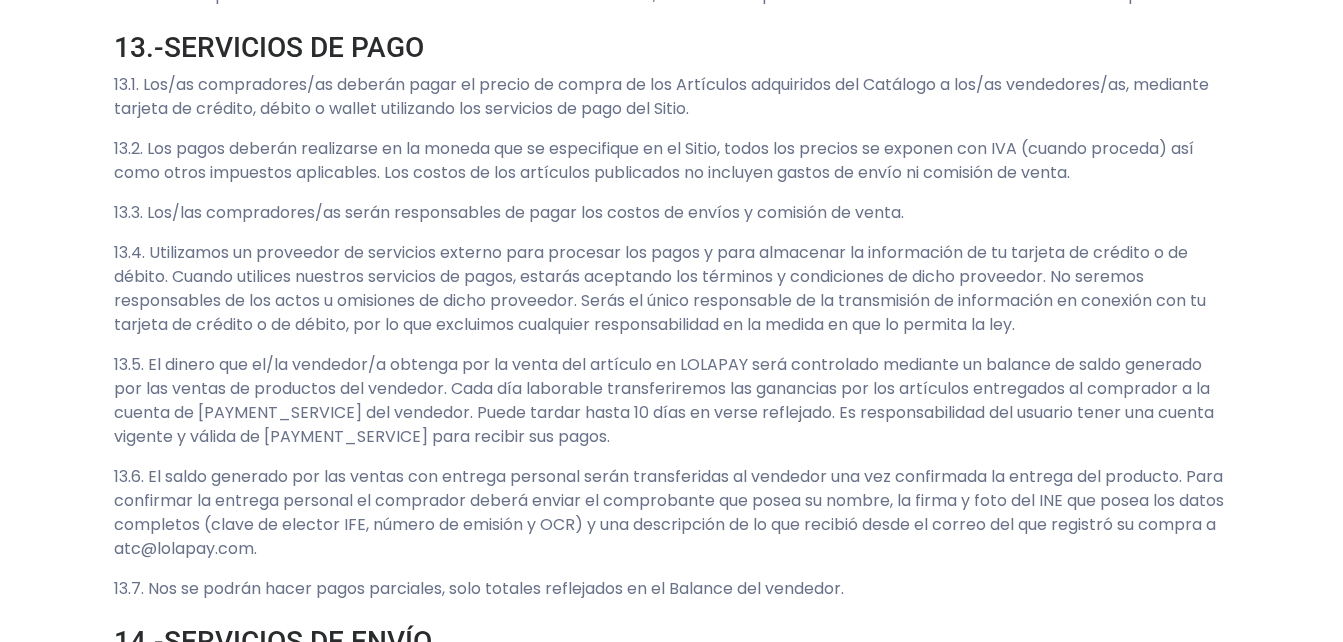 scroll, scrollTop: 5400, scrollLeft: 0, axis: vertical 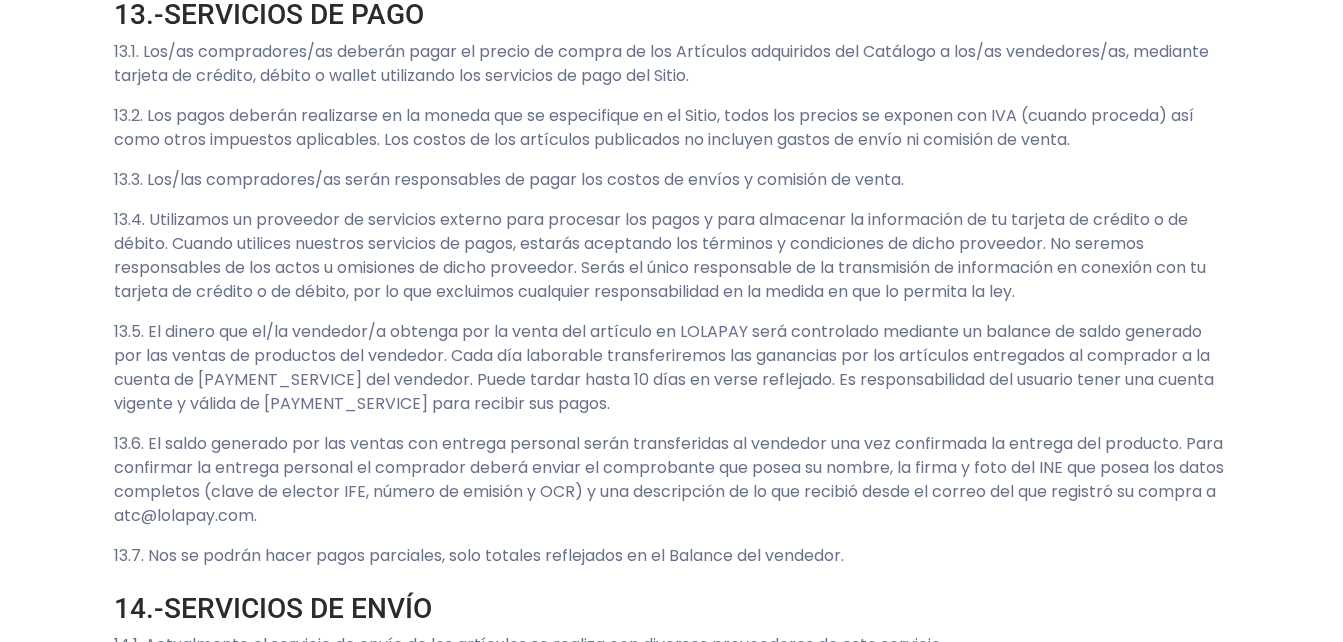 click on "13.2. Los pagos deberán realizarse en la moneda que se especifique en el Sitio, todos los precios se exponen con IVA (cuando proceda) así como otros impuestos aplicables. Los costos de los artículos publicados no incluyen gastos de envío ni  comisión de venta." at bounding box center [672, 128] 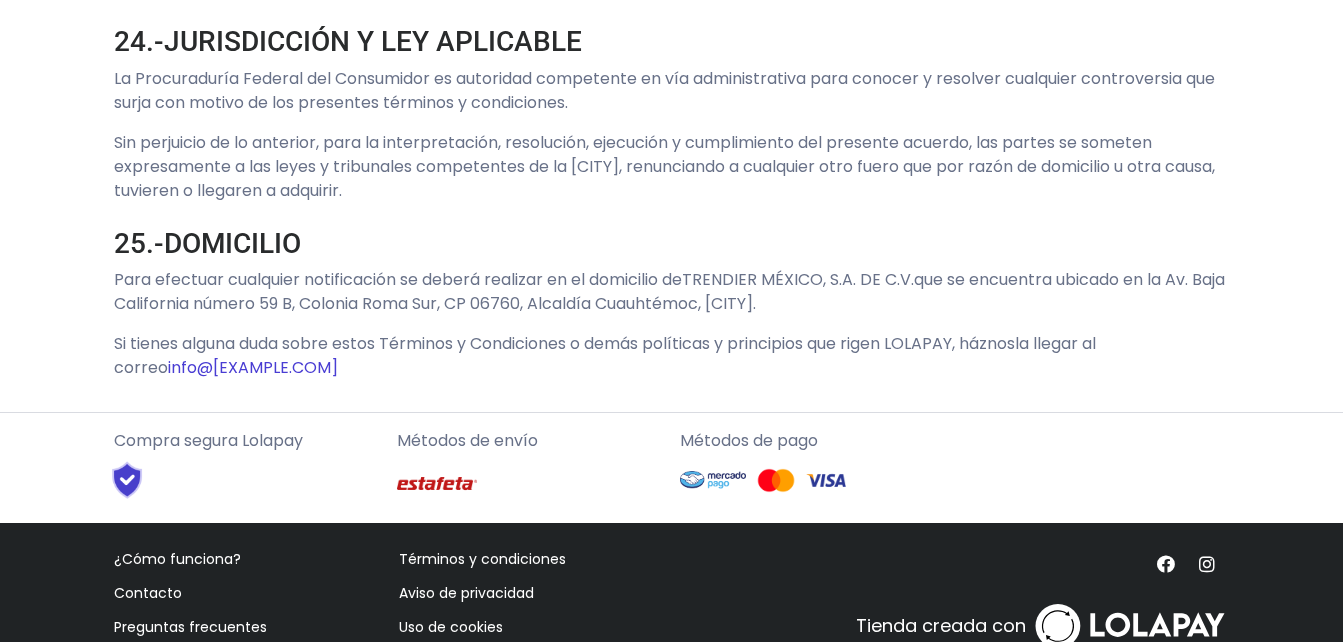scroll, scrollTop: 9300, scrollLeft: 0, axis: vertical 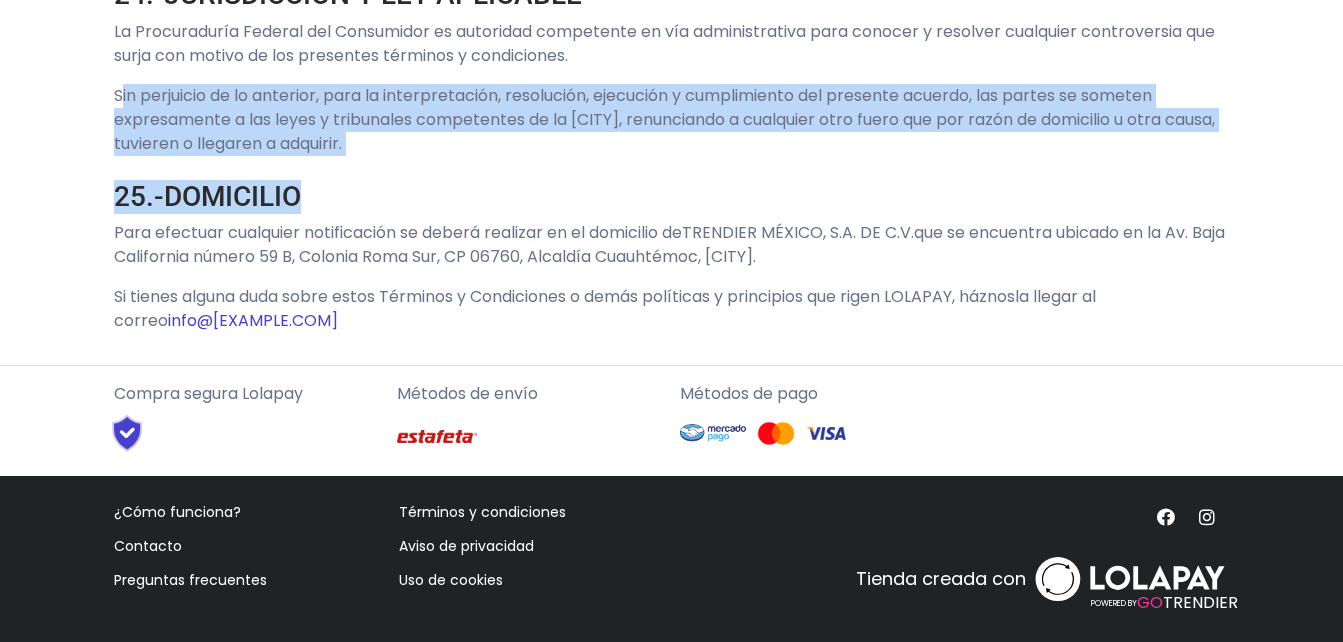 drag, startPoint x: 121, startPoint y: 235, endPoint x: 544, endPoint y: 310, distance: 429.59747 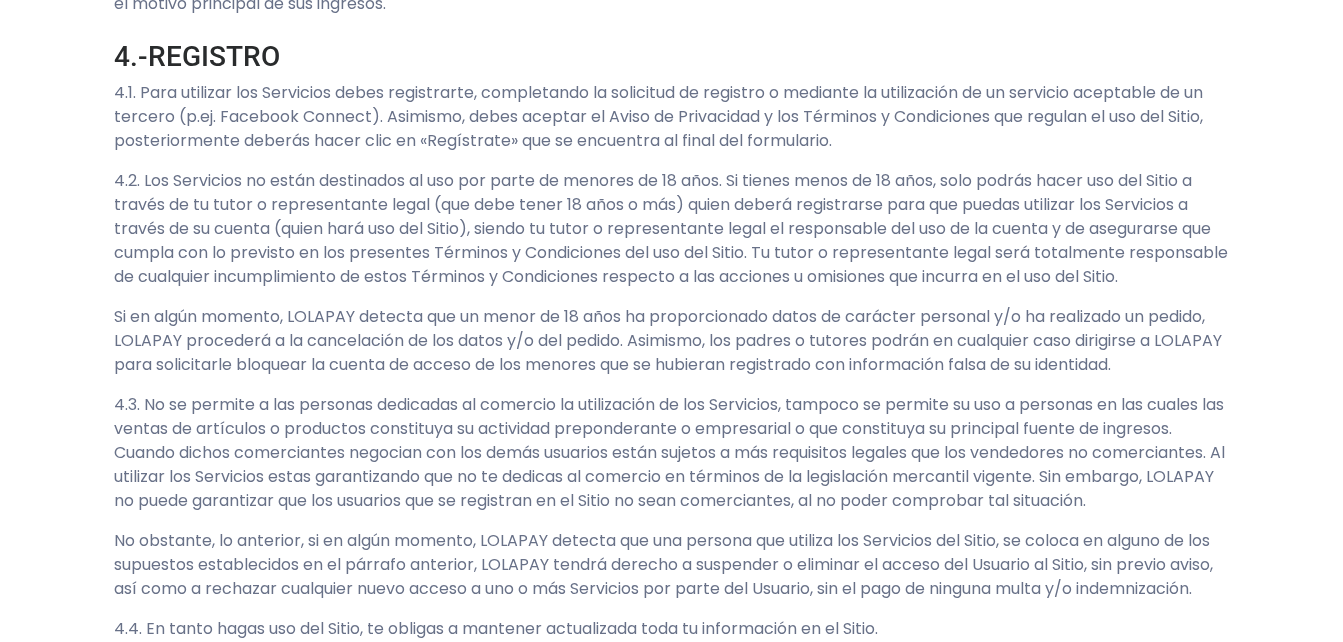 scroll, scrollTop: 1500, scrollLeft: 0, axis: vertical 